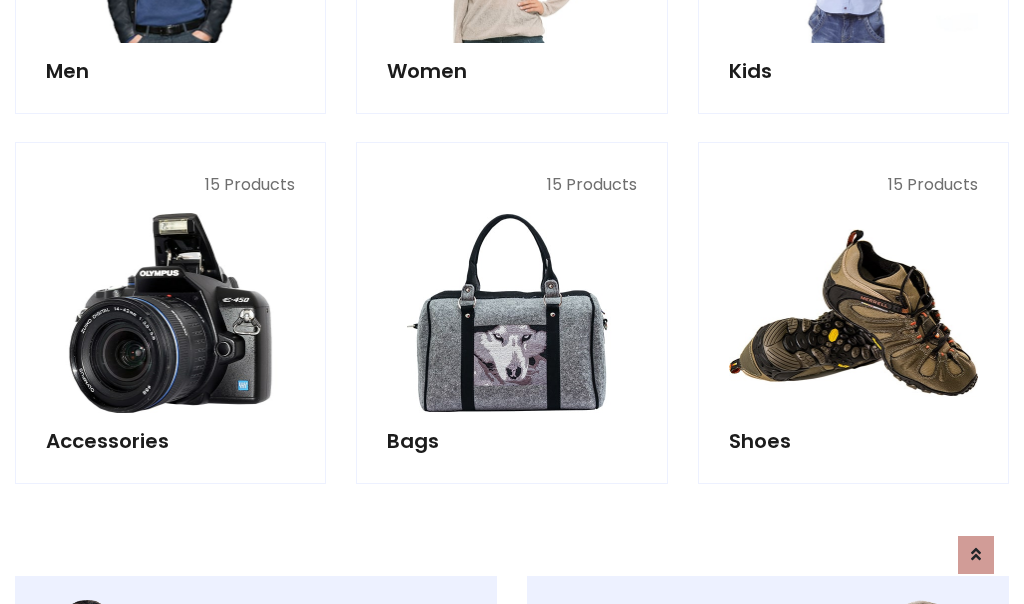 scroll, scrollTop: 853, scrollLeft: 0, axis: vertical 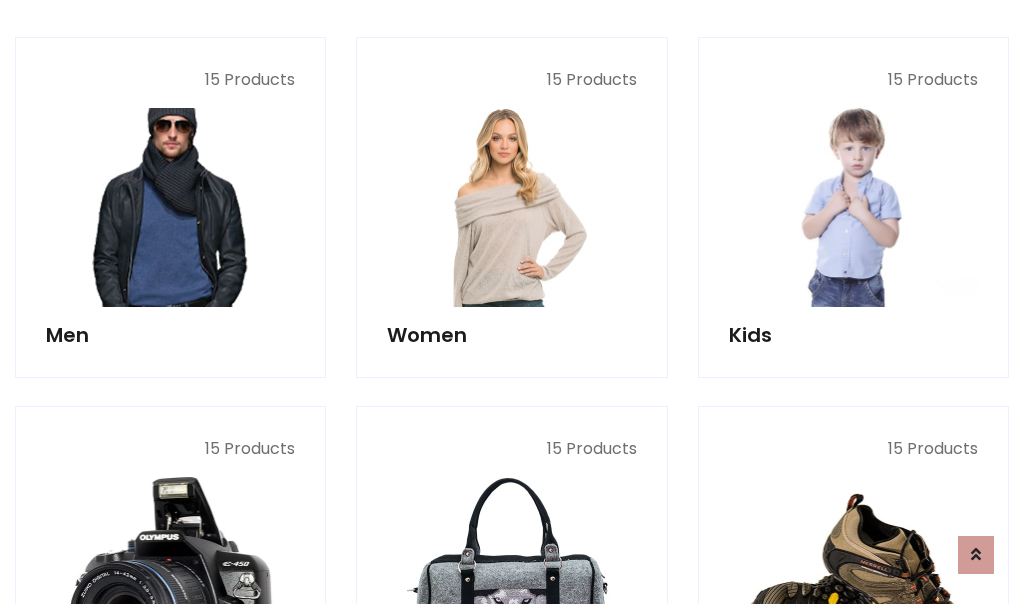click at bounding box center [170, 207] 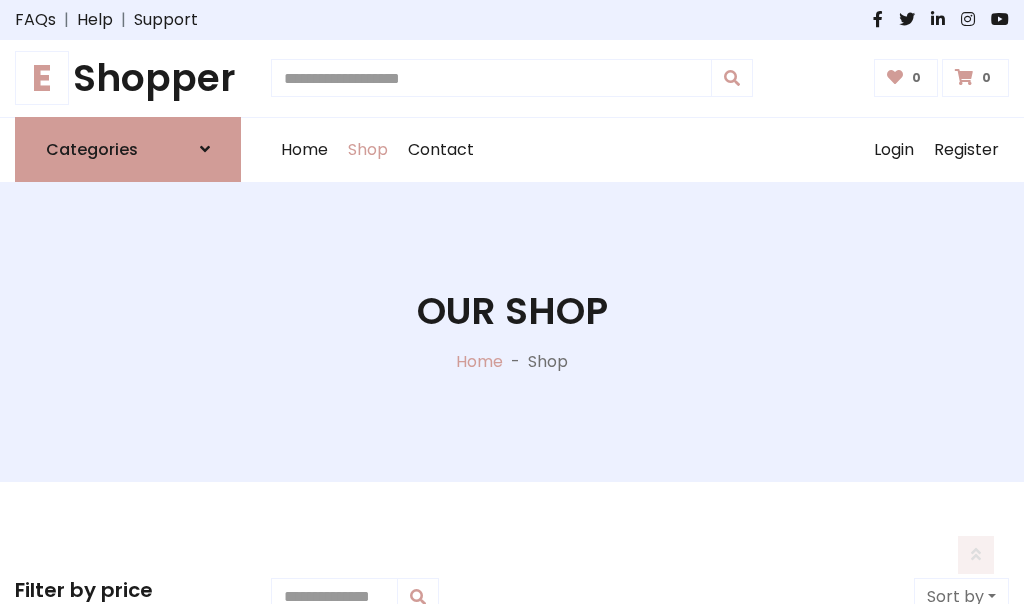 scroll, scrollTop: 807, scrollLeft: 0, axis: vertical 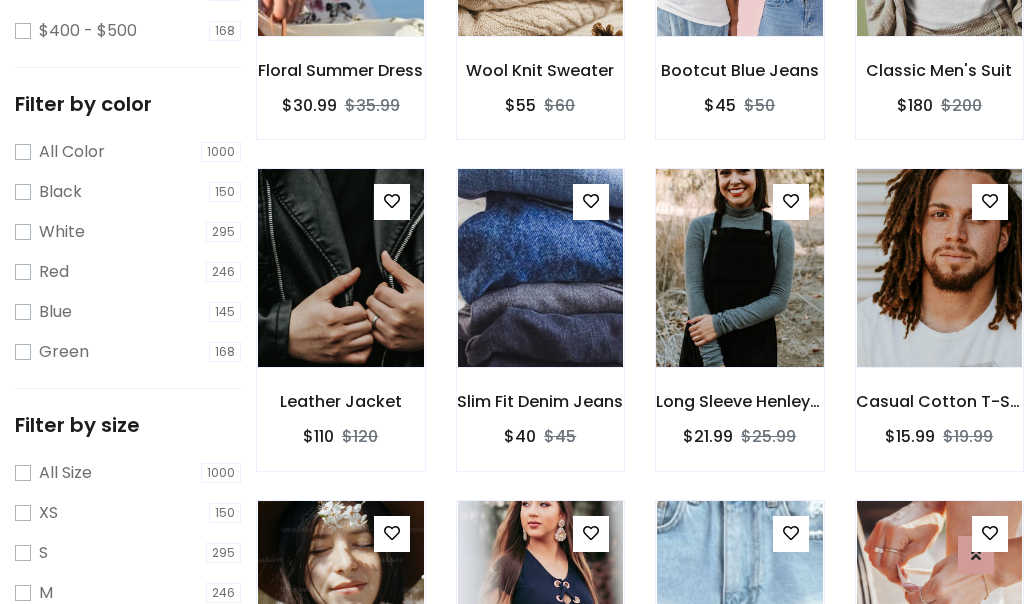 click at bounding box center [739, 268] 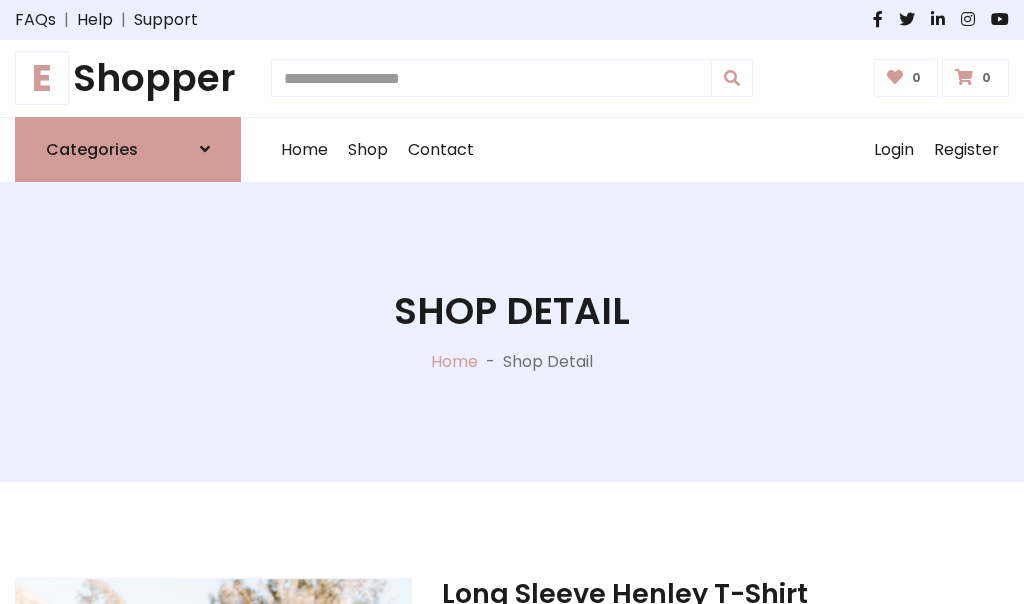 scroll, scrollTop: 0, scrollLeft: 0, axis: both 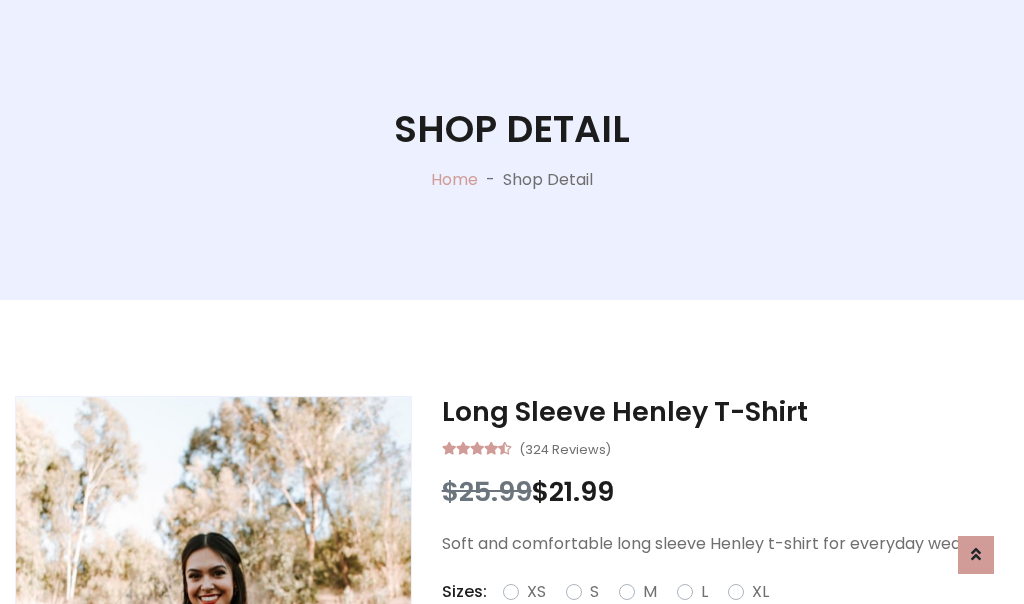 click on "Red" at bounding box center (732, 616) 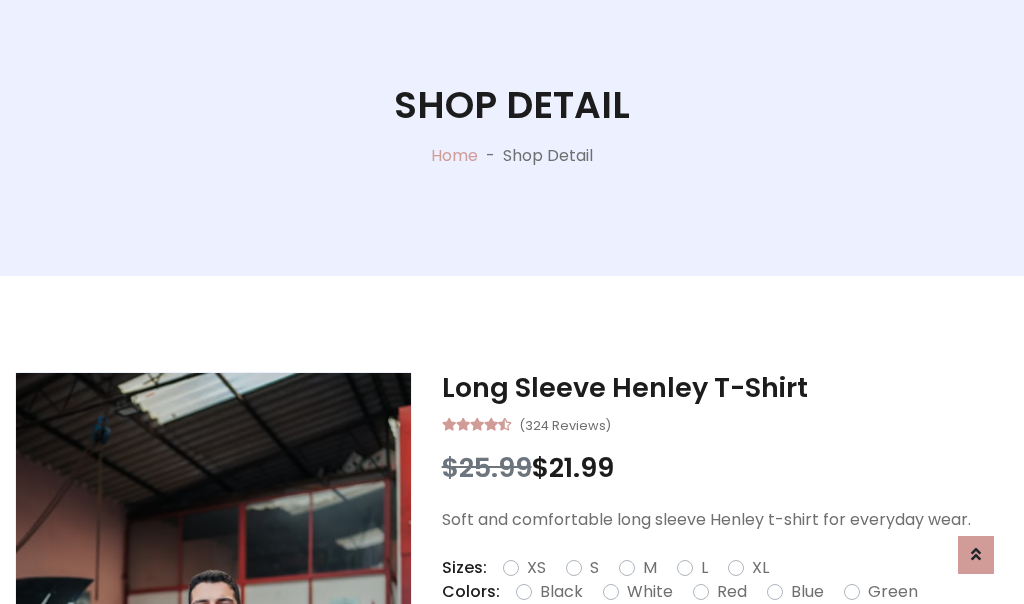 click on "Add To Cart" at bounding box center (663, 655) 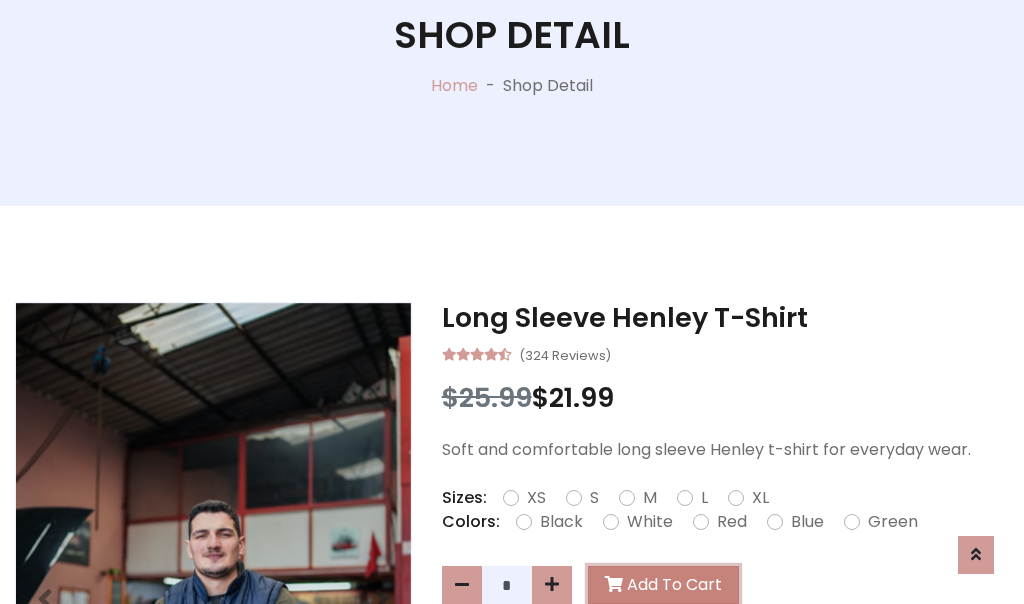 scroll, scrollTop: 0, scrollLeft: 0, axis: both 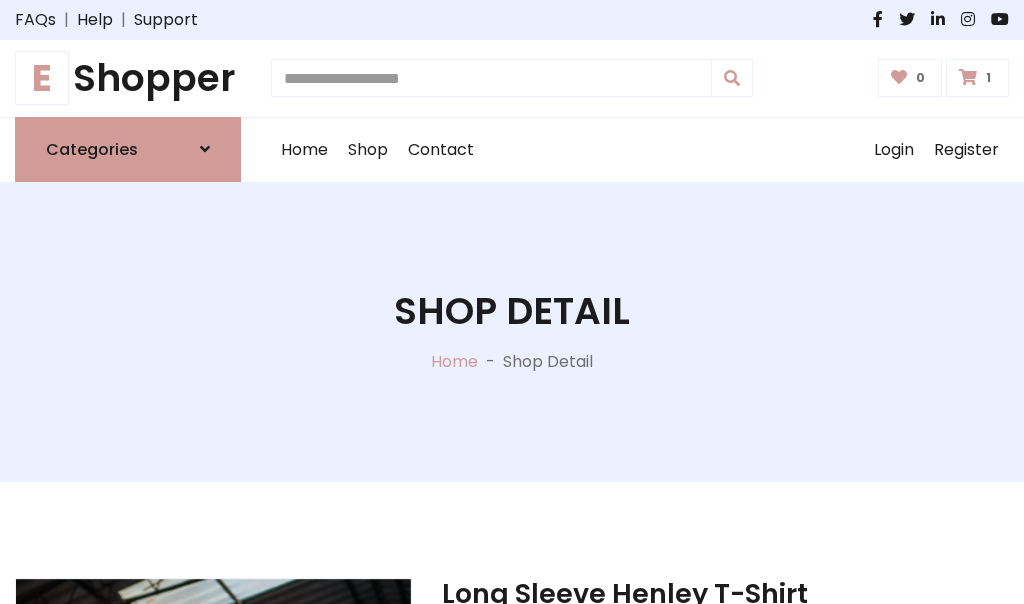 click at bounding box center [968, 77] 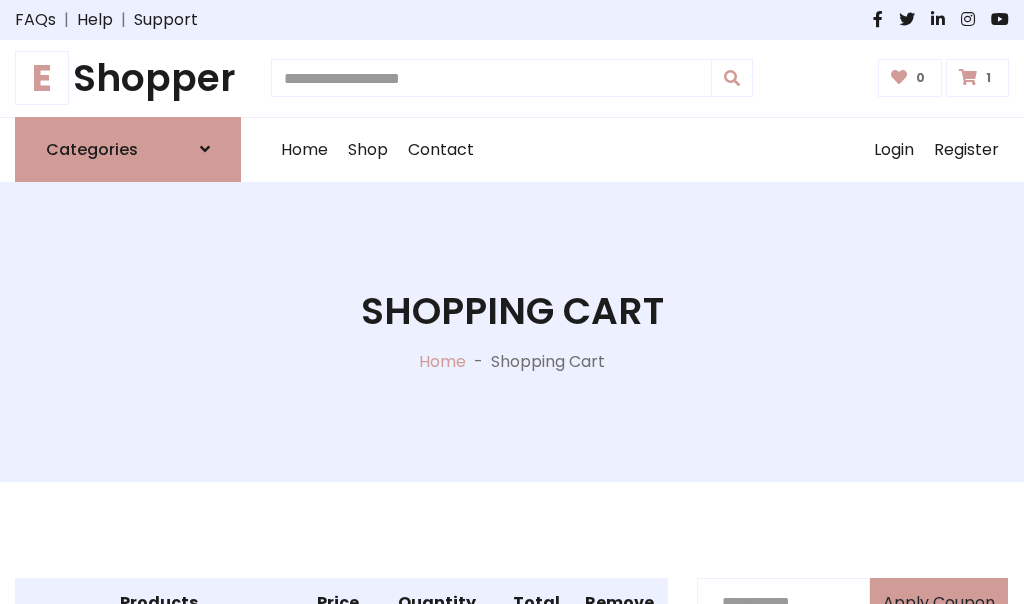 scroll, scrollTop: 474, scrollLeft: 0, axis: vertical 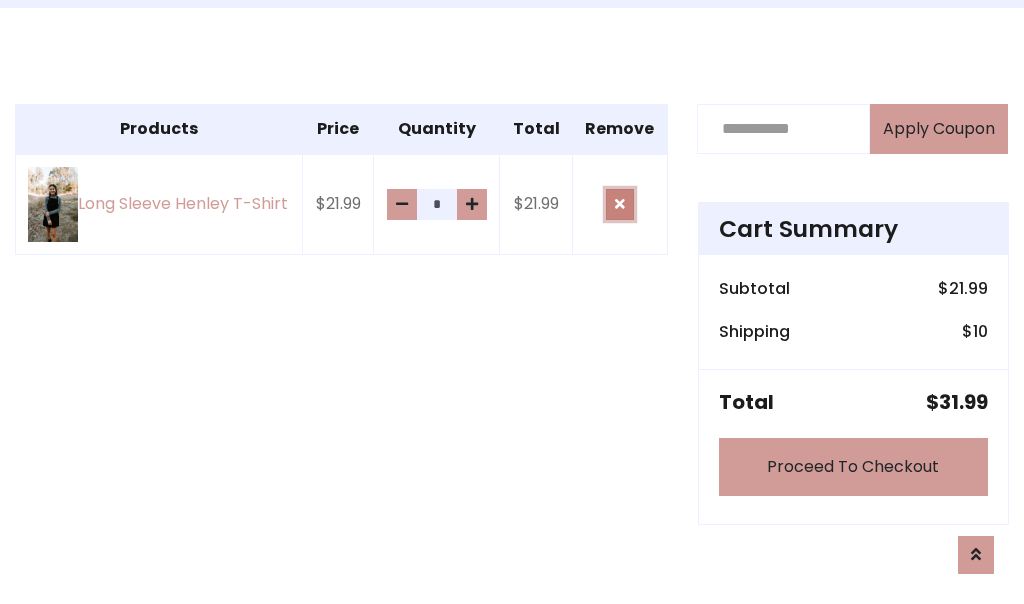 click at bounding box center (620, 204) 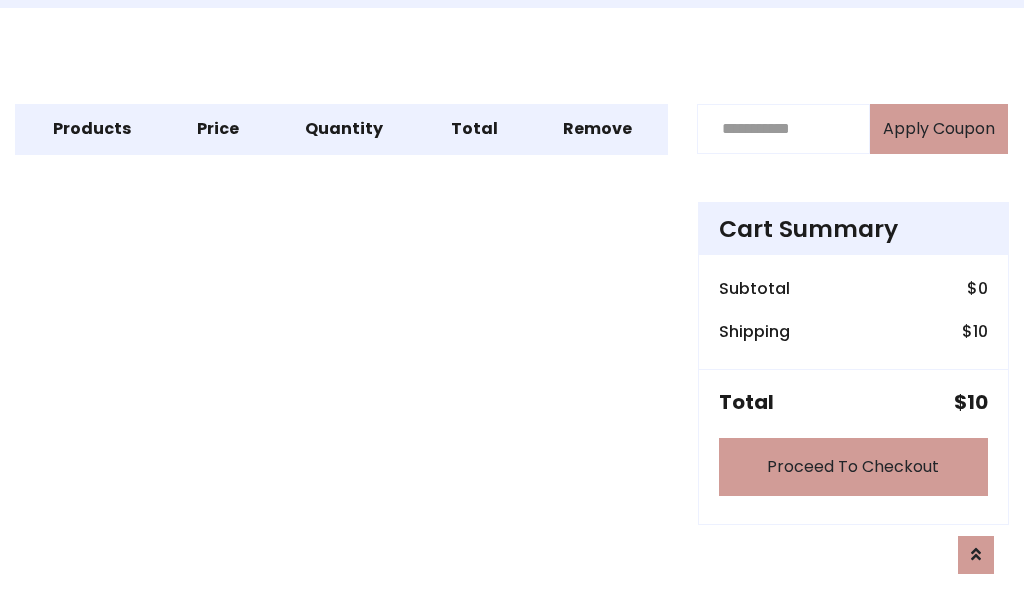 scroll, scrollTop: 247, scrollLeft: 0, axis: vertical 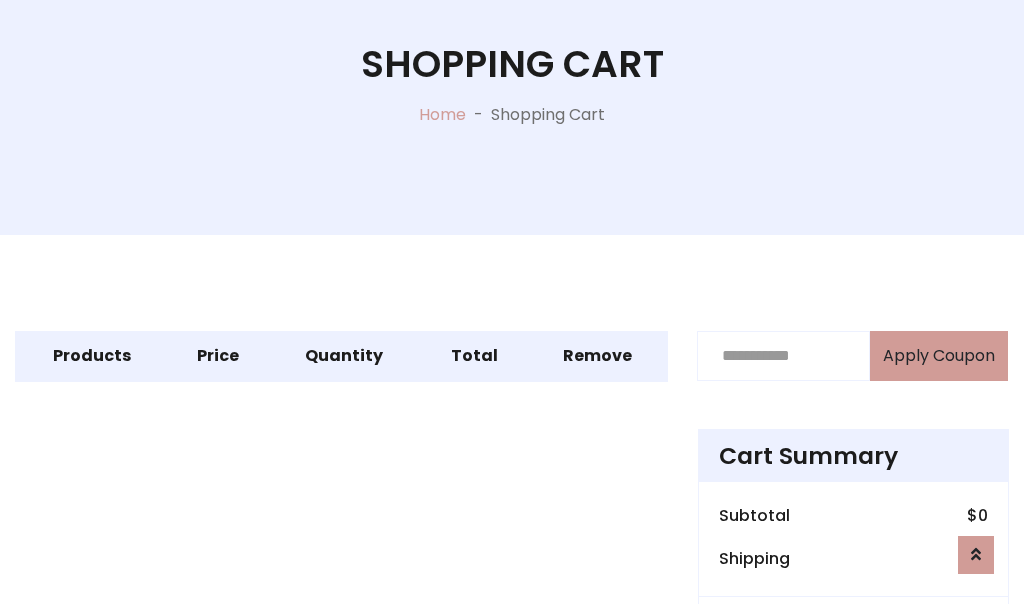 click on "Proceed To Checkout" at bounding box center (853, 694) 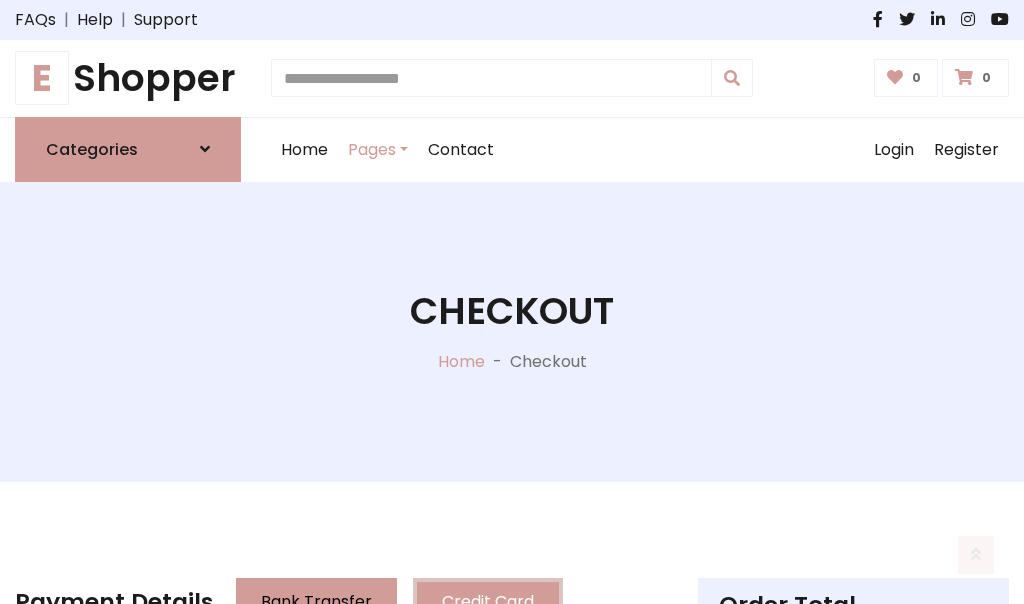scroll, scrollTop: 137, scrollLeft: 0, axis: vertical 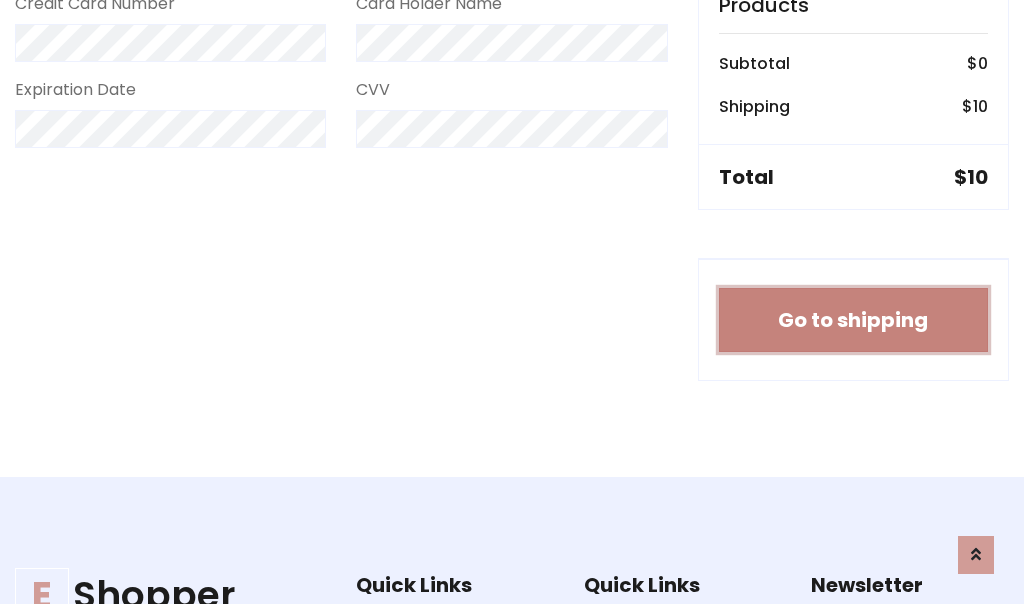 click on "Go to shipping" at bounding box center [853, 320] 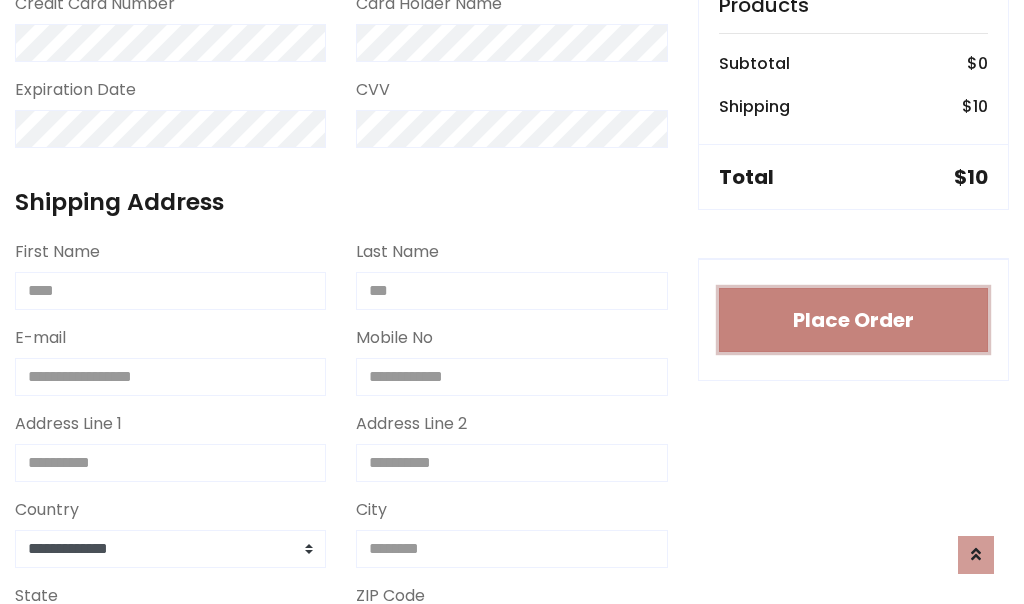 type 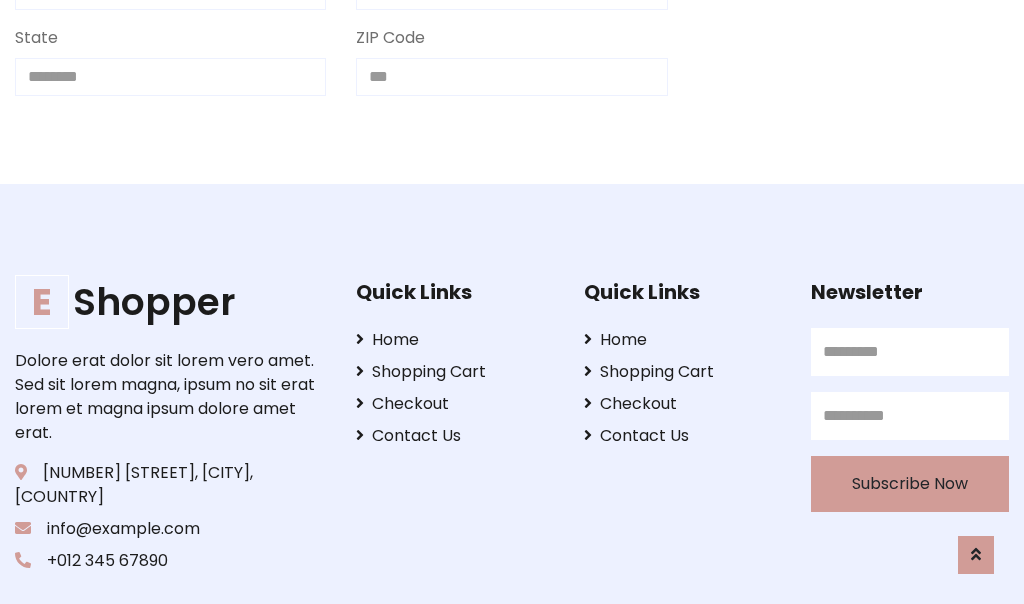 scroll, scrollTop: 733, scrollLeft: 0, axis: vertical 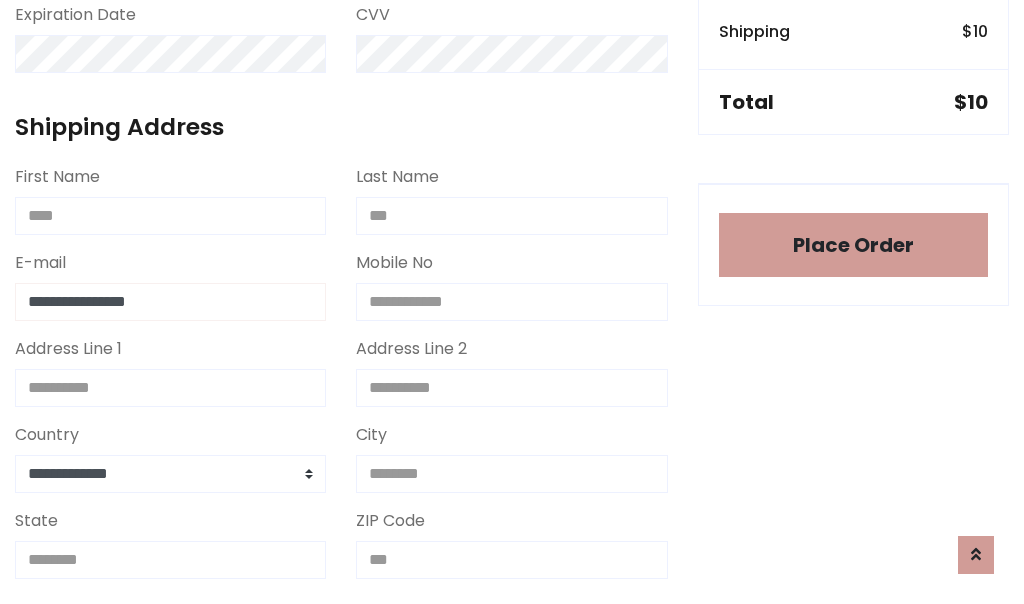 type on "**********" 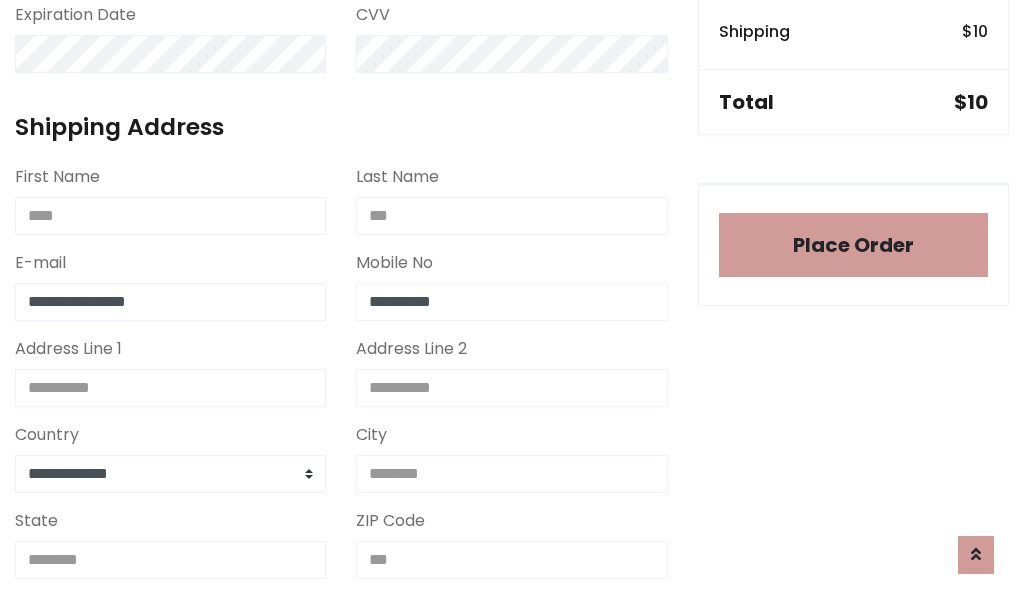 type on "**********" 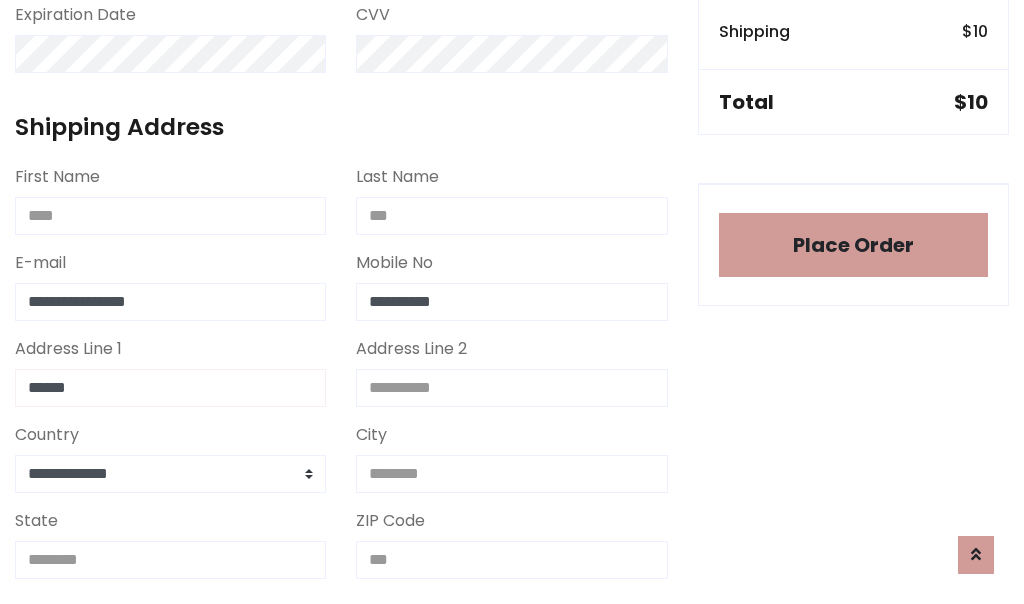 type on "******" 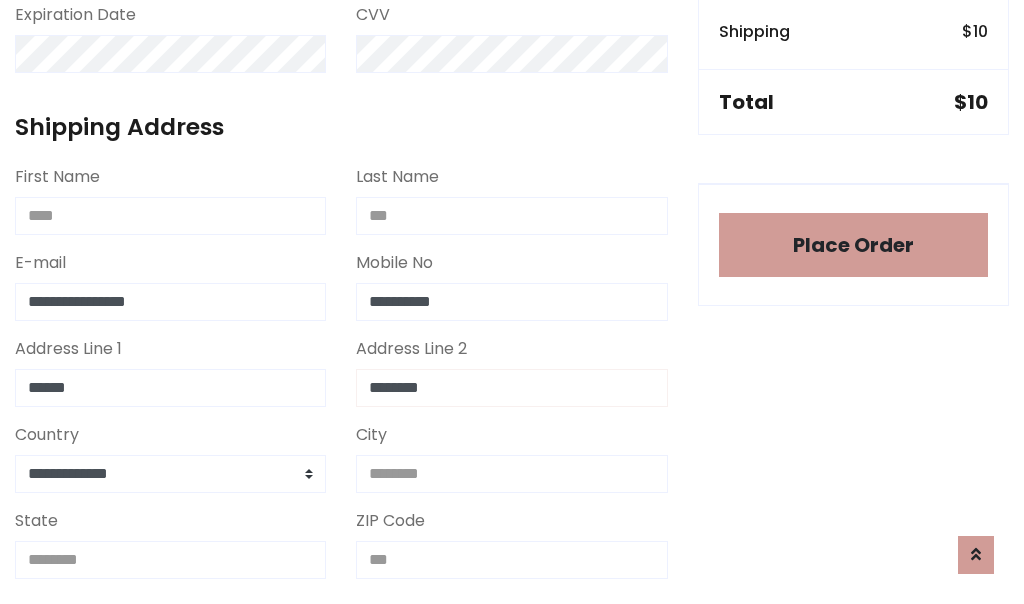 type on "********" 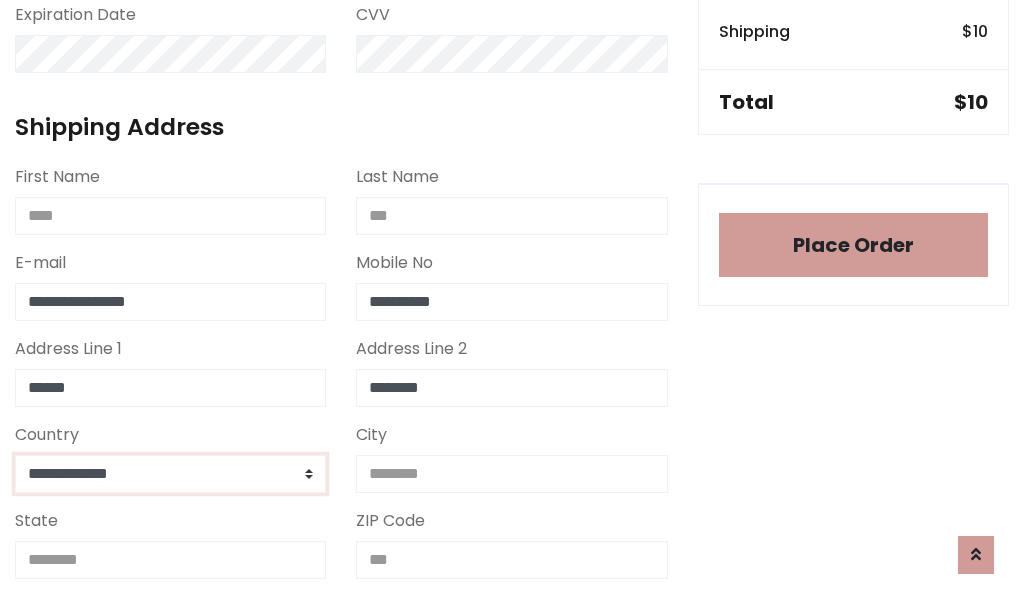 select on "*******" 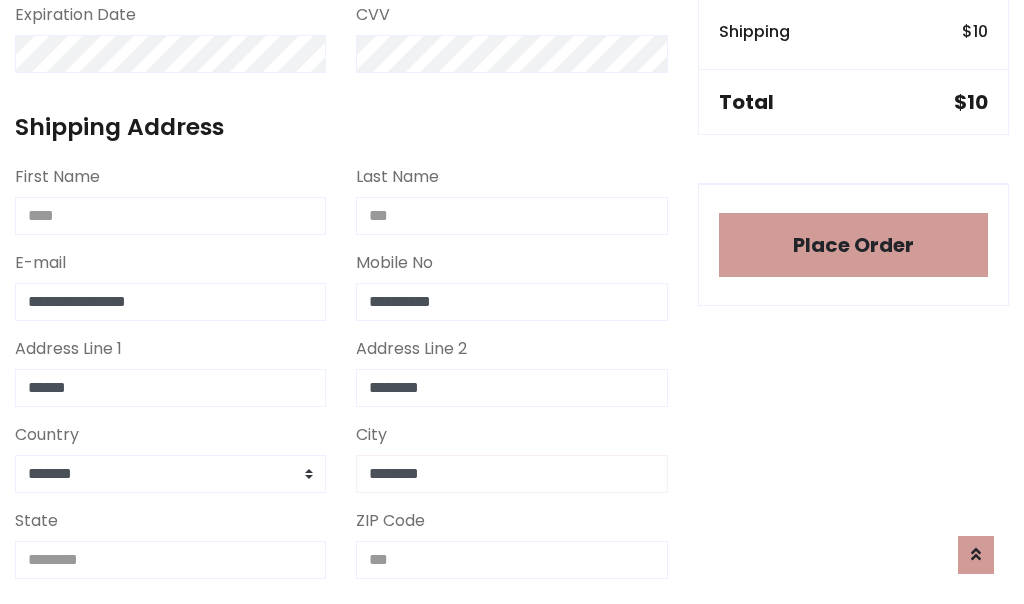 type on "********" 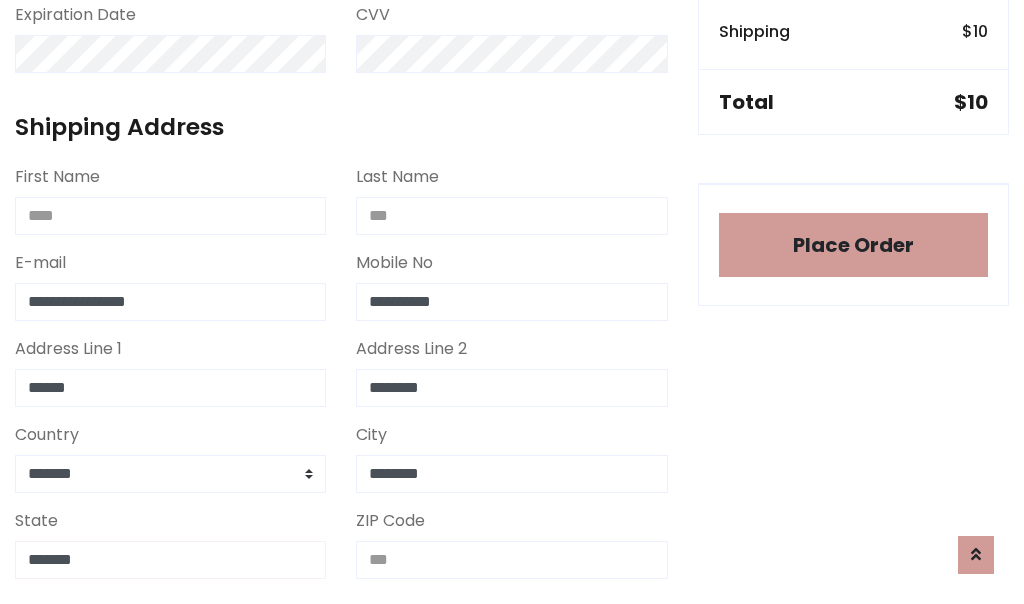 type on "*******" 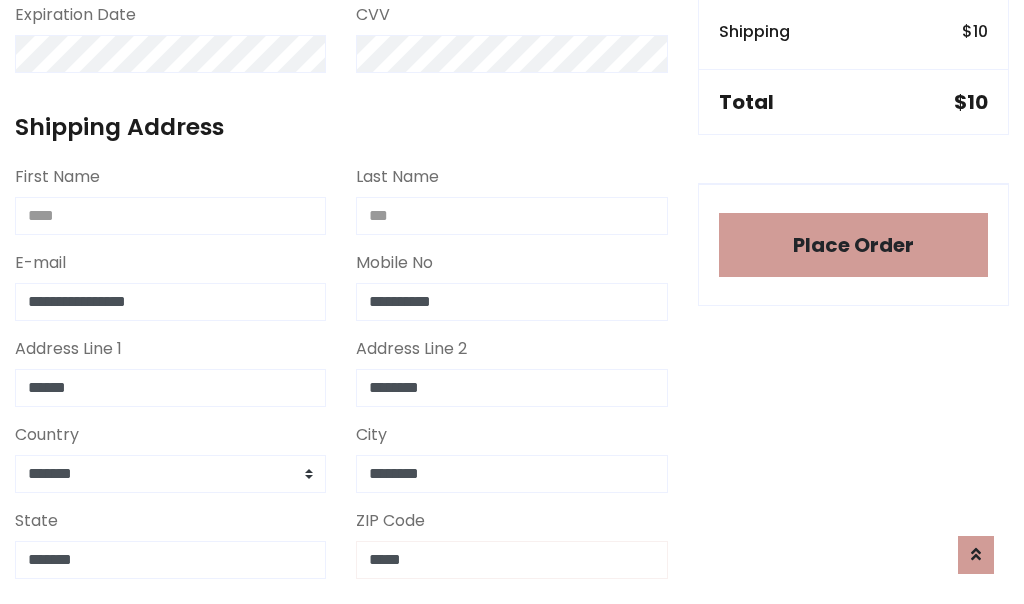 scroll, scrollTop: 403, scrollLeft: 0, axis: vertical 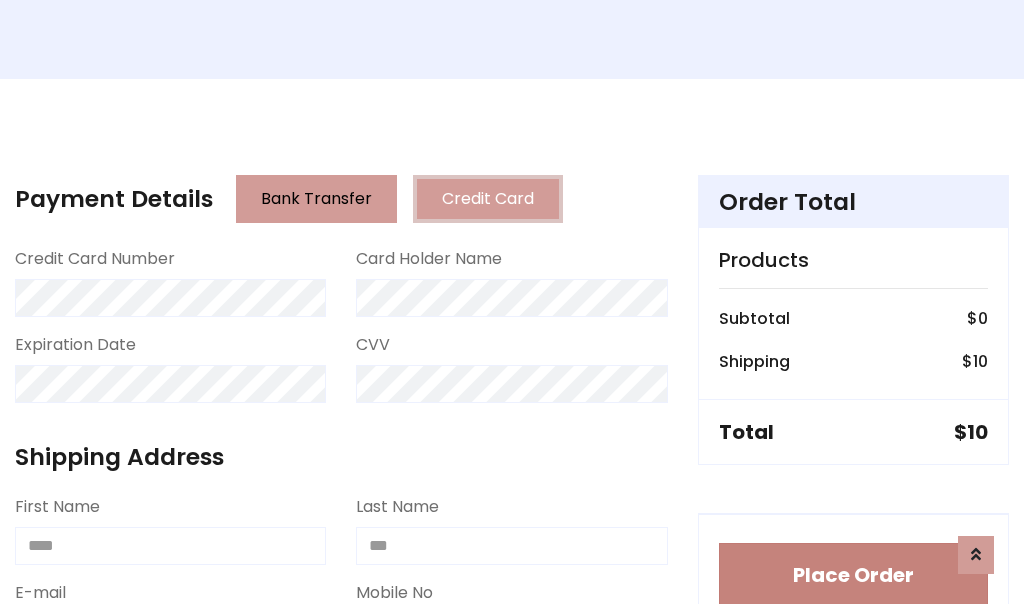 type on "*****" 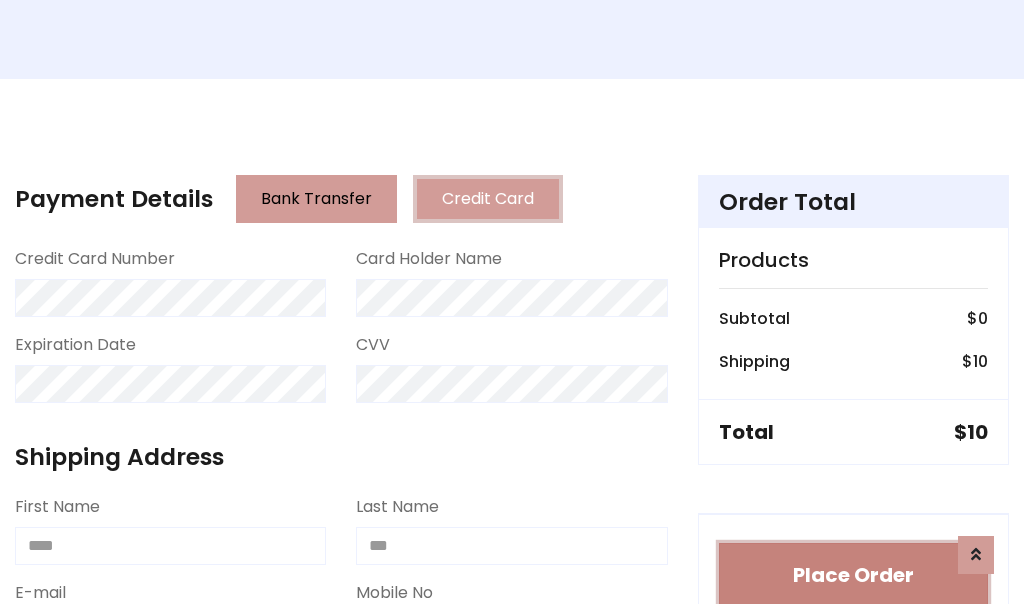 click on "Place Order" at bounding box center (853, 575) 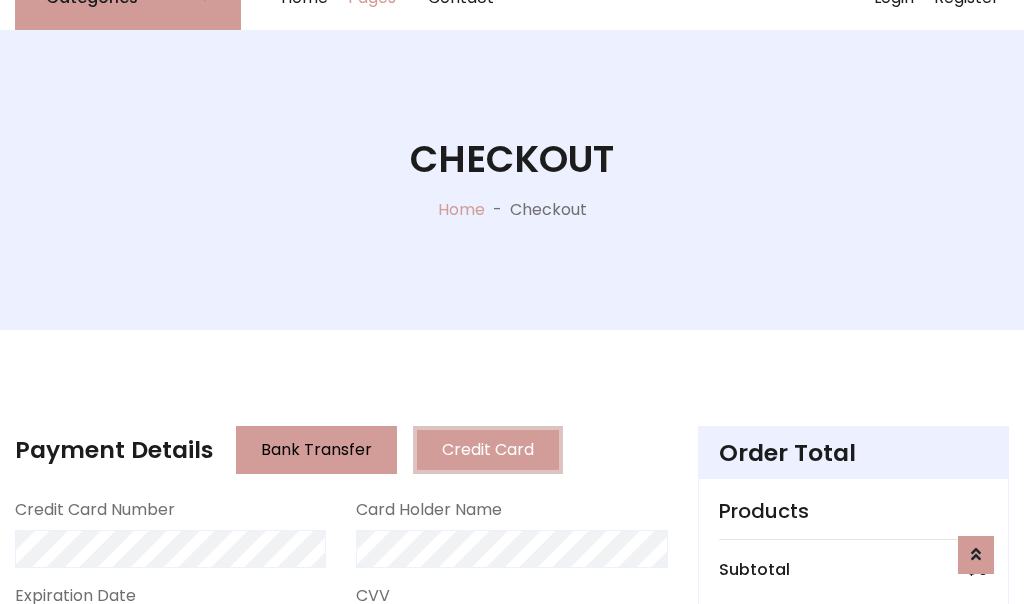 scroll, scrollTop: 0, scrollLeft: 0, axis: both 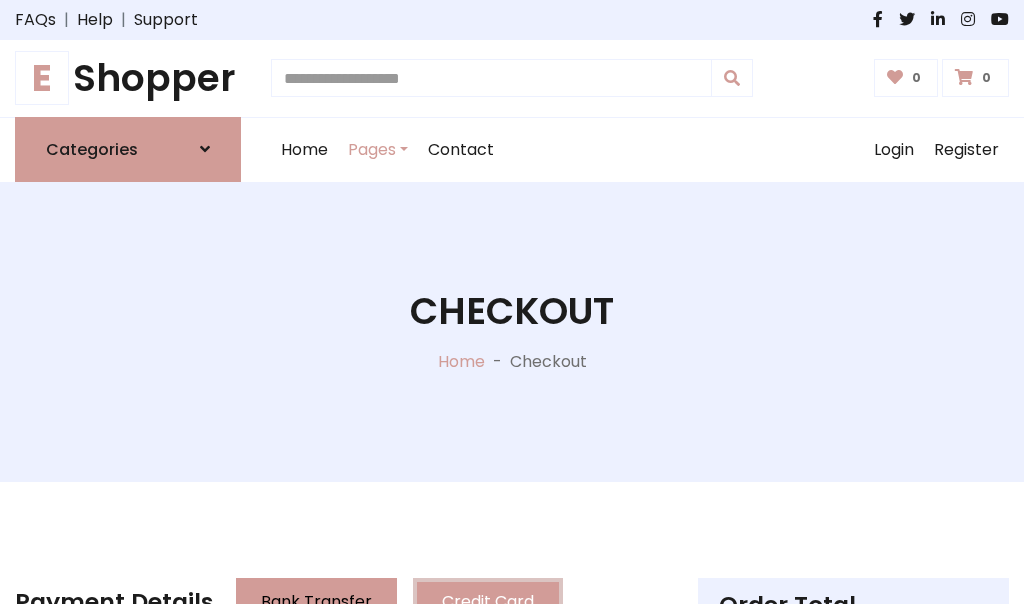 click on "E Shopper" at bounding box center [128, 78] 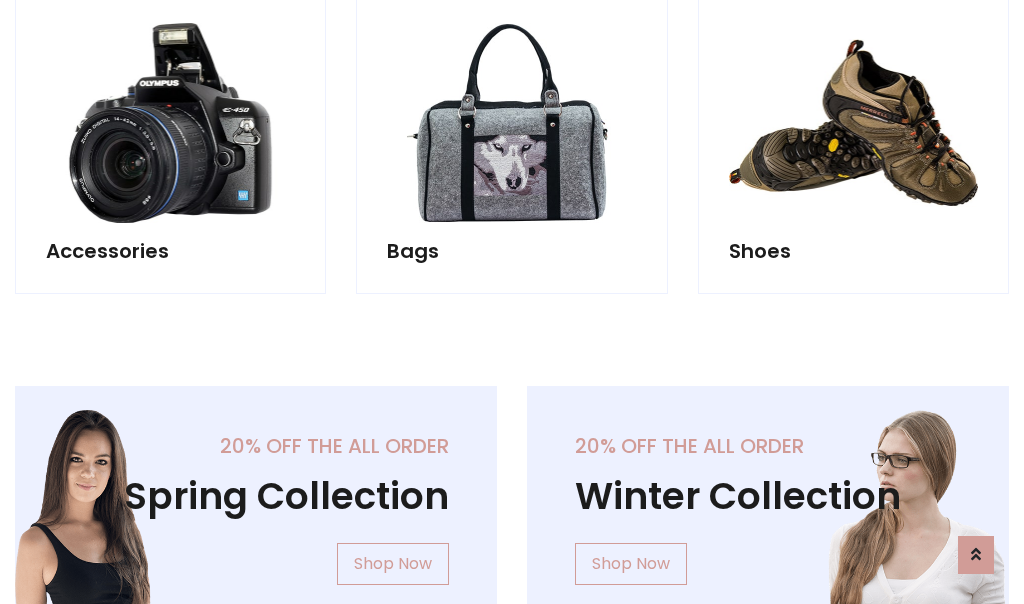 scroll, scrollTop: 770, scrollLeft: 0, axis: vertical 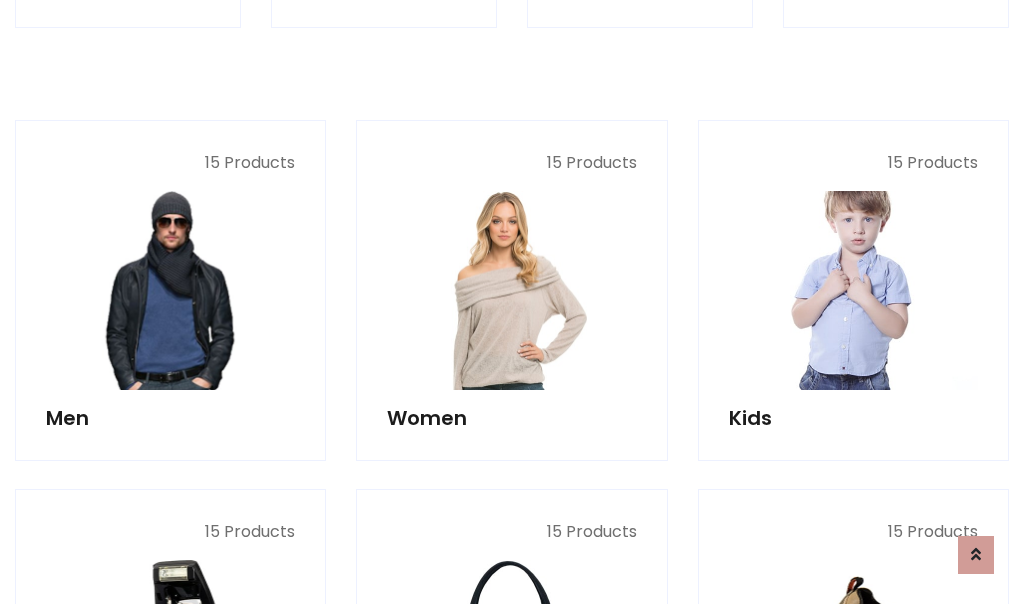 click at bounding box center (853, 290) 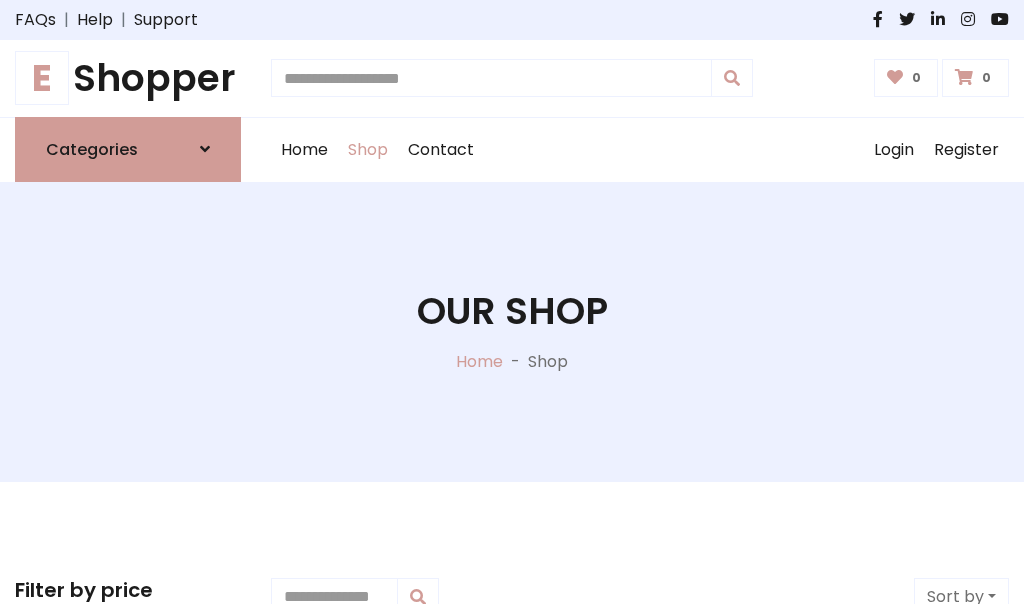 scroll, scrollTop: 549, scrollLeft: 0, axis: vertical 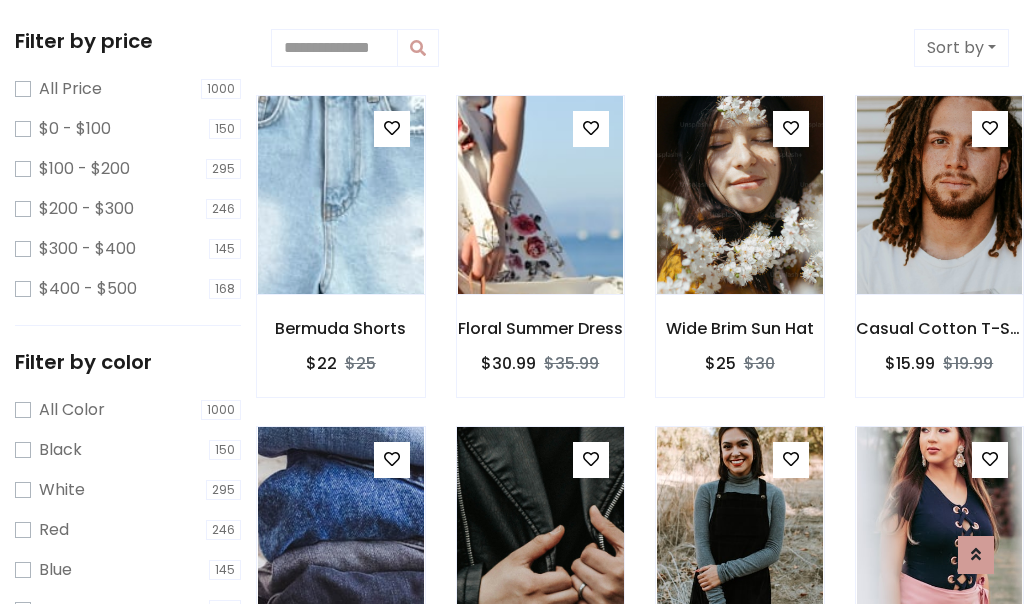 click at bounding box center (591, 459) 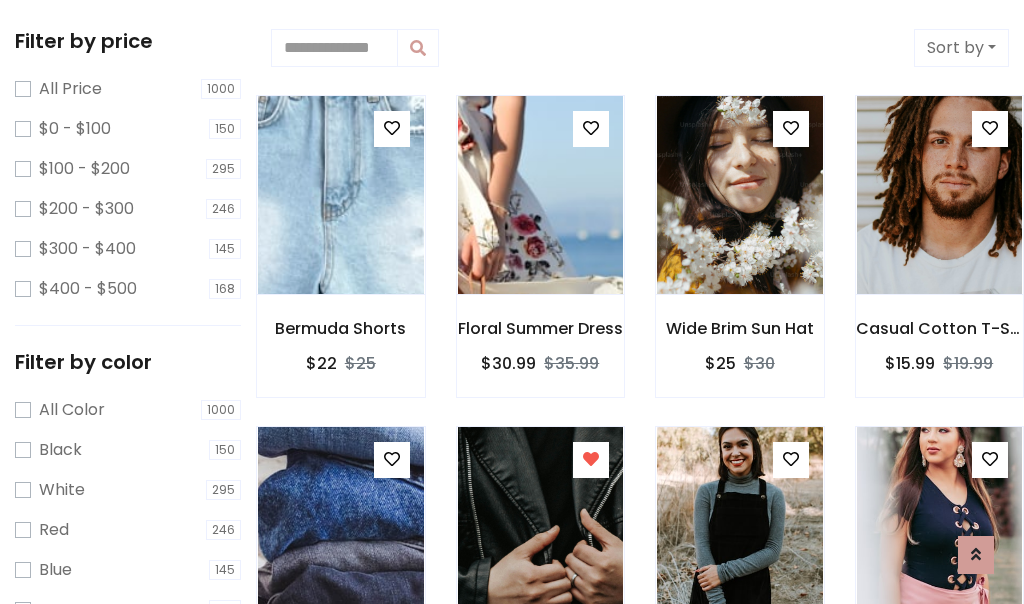 click at bounding box center (939, 858) 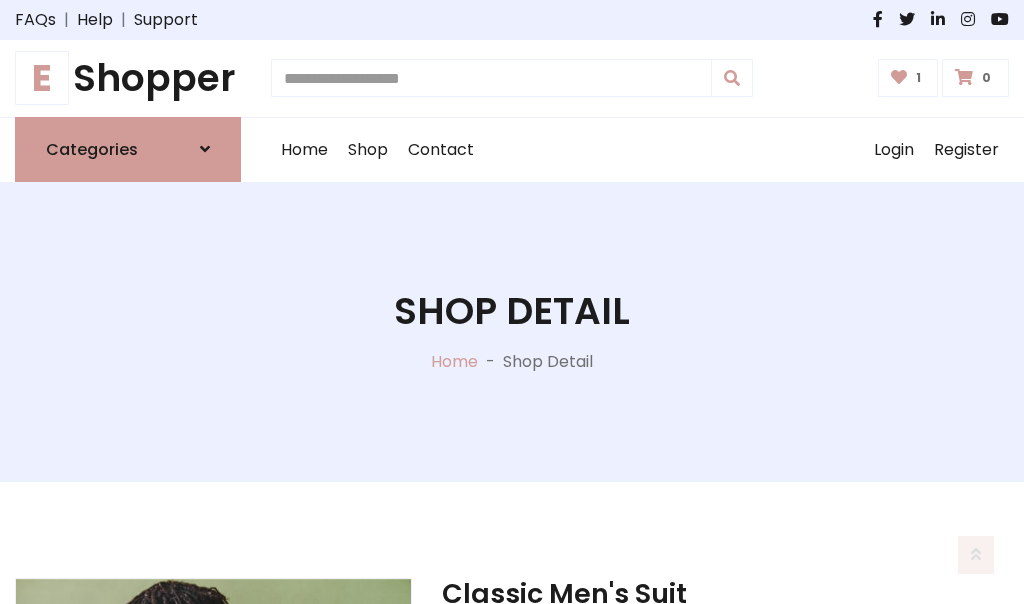 scroll, scrollTop: 262, scrollLeft: 0, axis: vertical 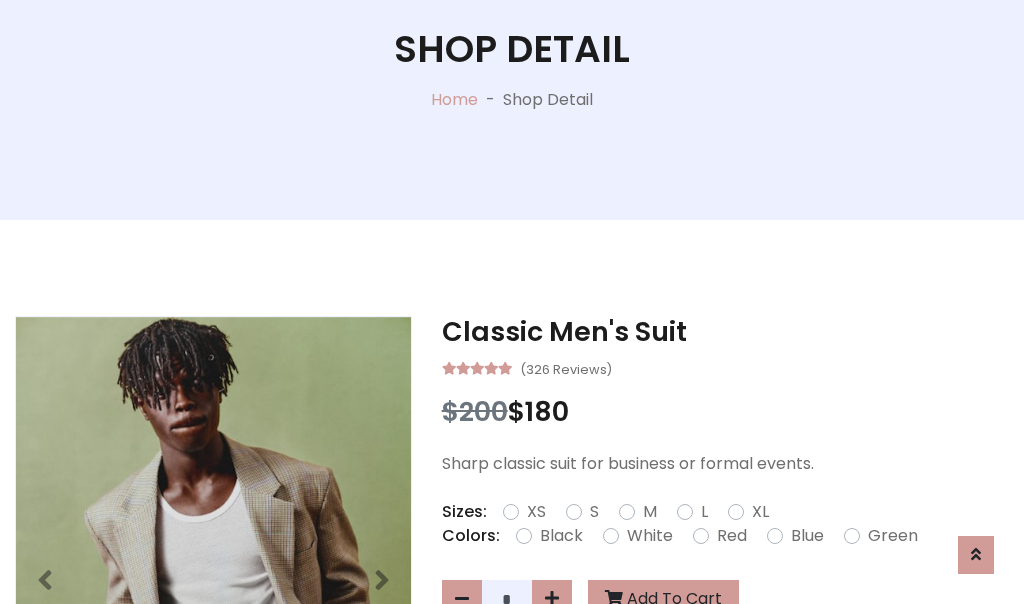 click on "XL" at bounding box center (760, 512) 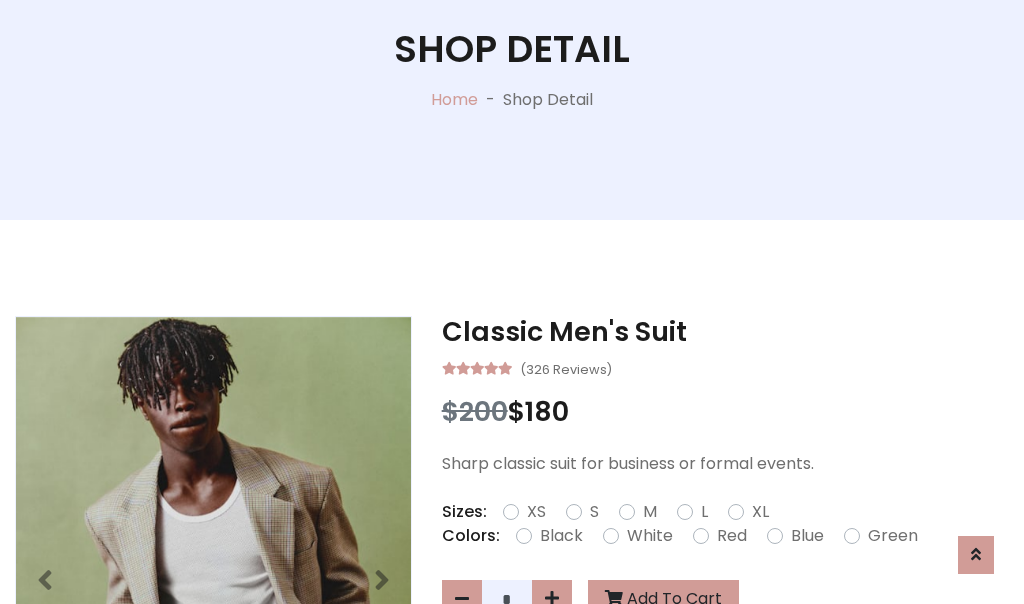 click on "Black" at bounding box center [561, 536] 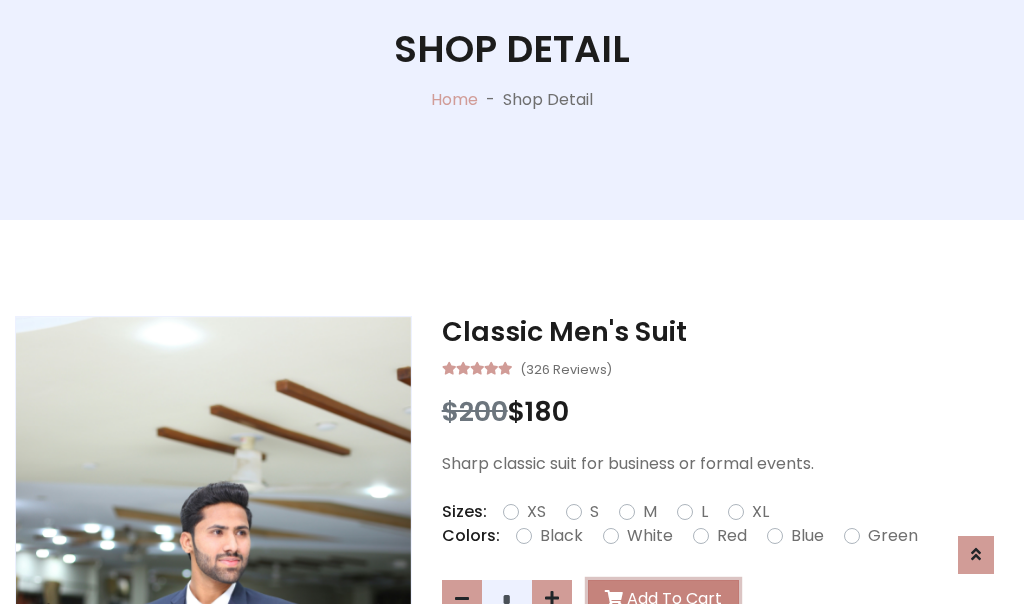 click on "Add To Cart" at bounding box center [663, 599] 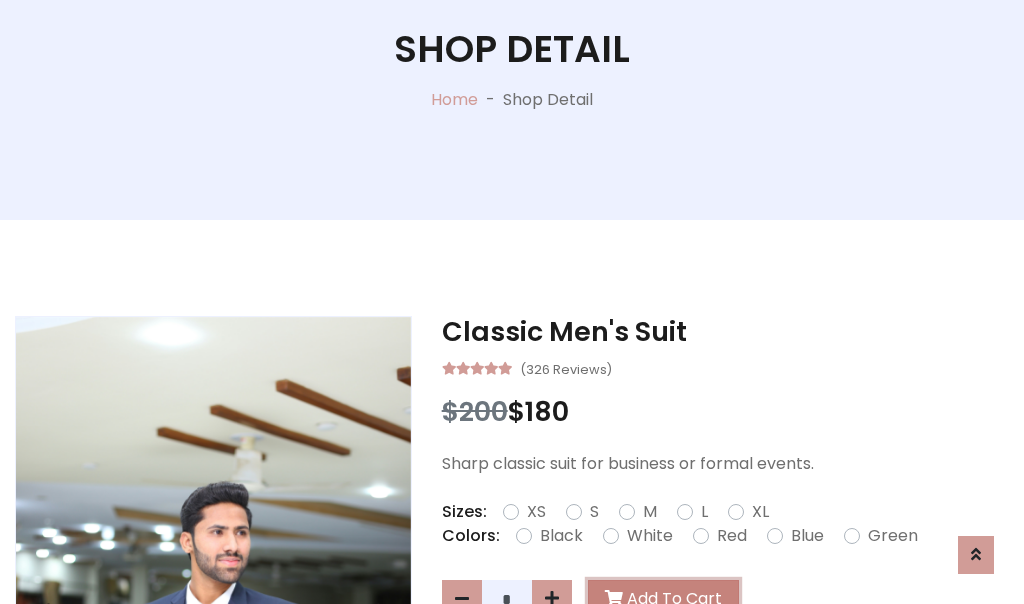 scroll, scrollTop: 0, scrollLeft: 0, axis: both 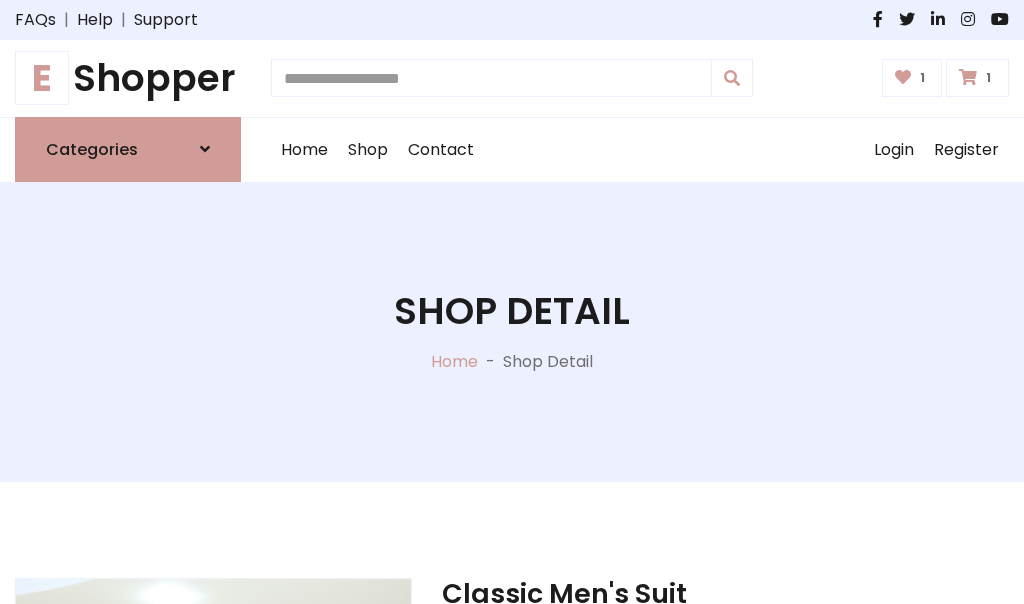 click at bounding box center (968, 77) 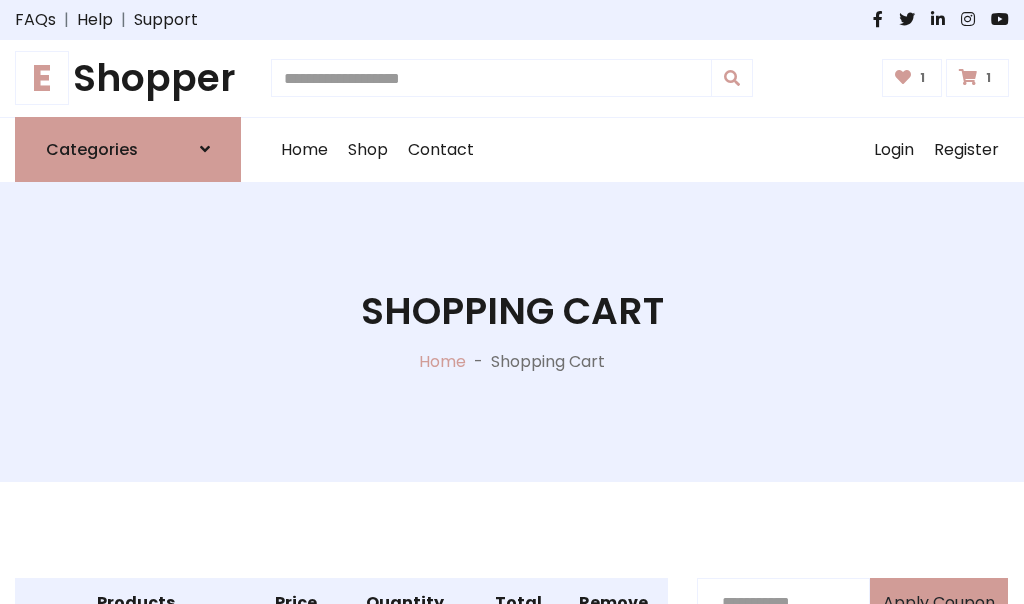 scroll, scrollTop: 570, scrollLeft: 0, axis: vertical 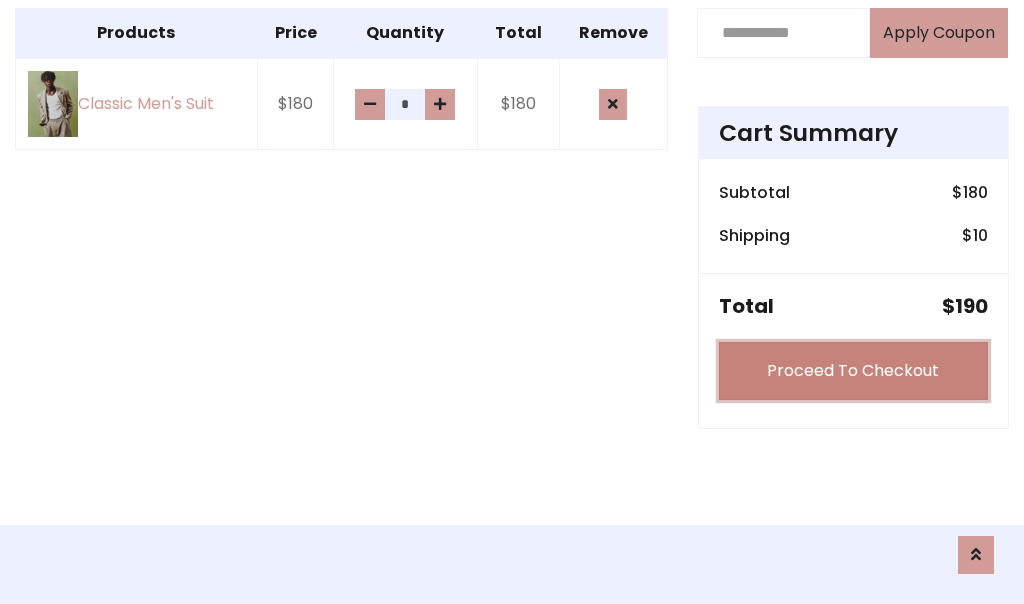 click on "Proceed To Checkout" at bounding box center (853, 371) 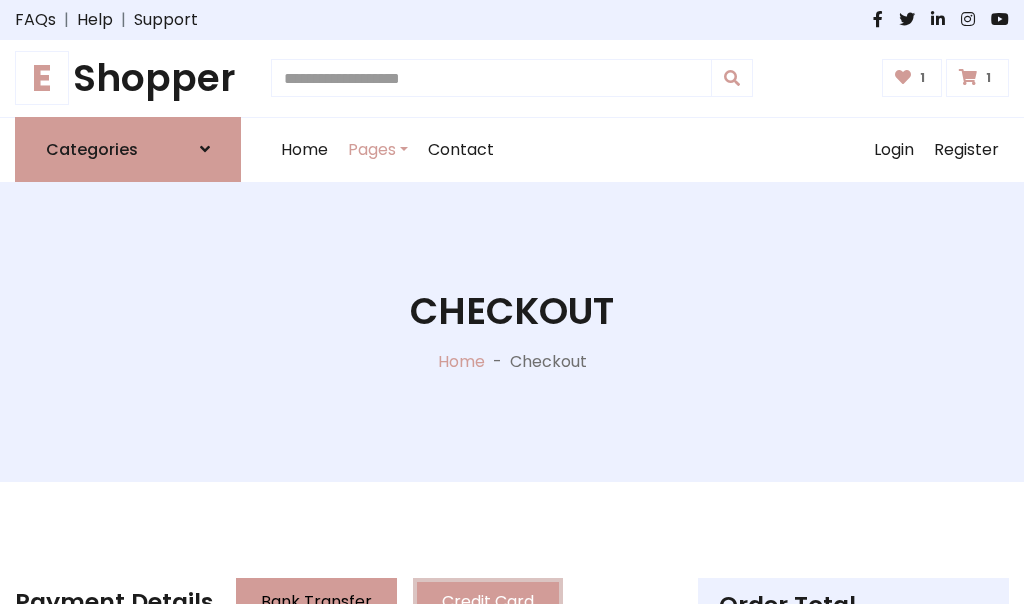 scroll, scrollTop: 201, scrollLeft: 0, axis: vertical 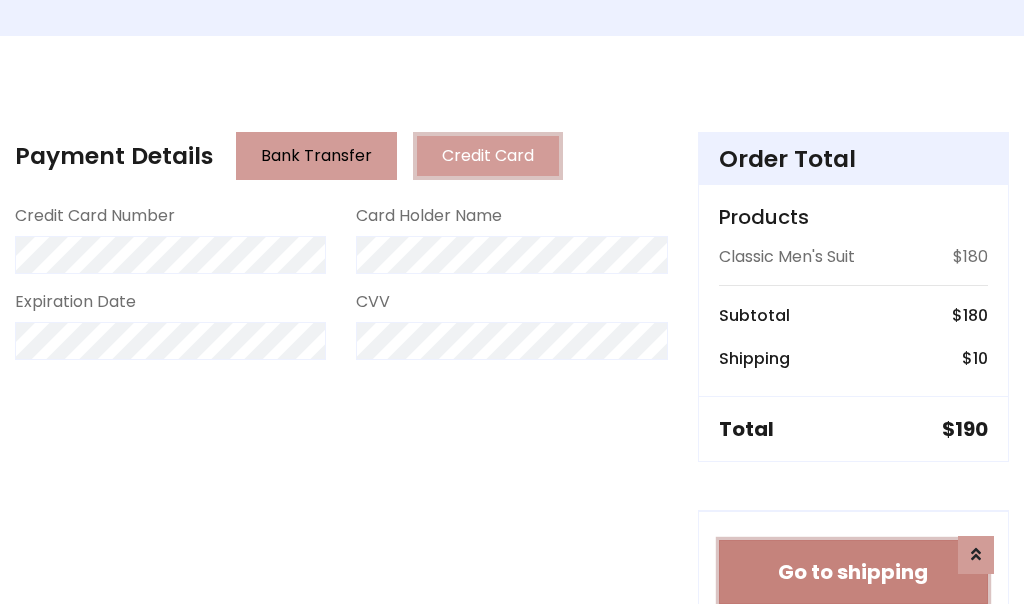 click on "Go to shipping" at bounding box center [853, 572] 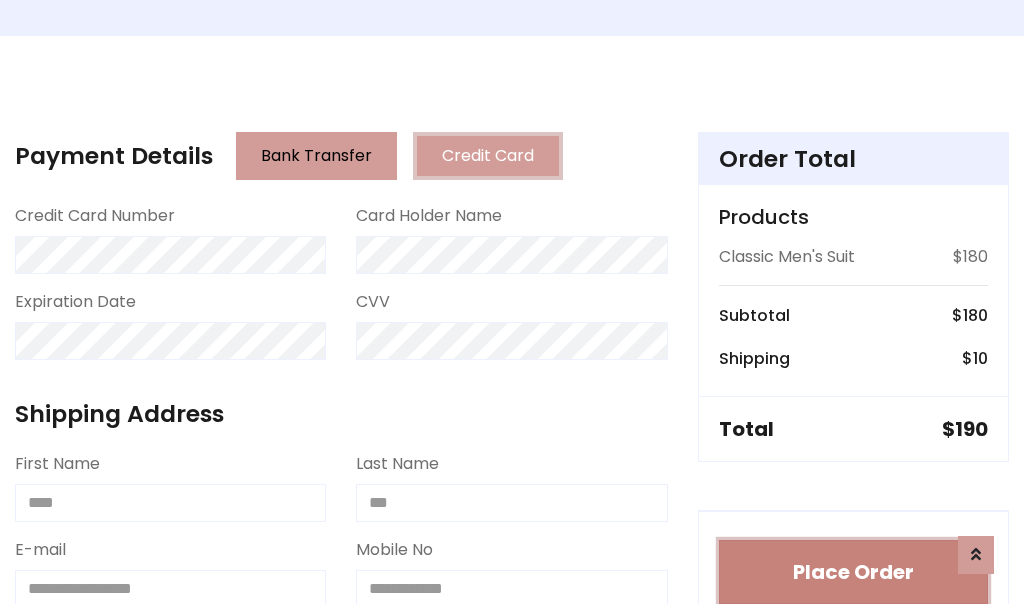 type 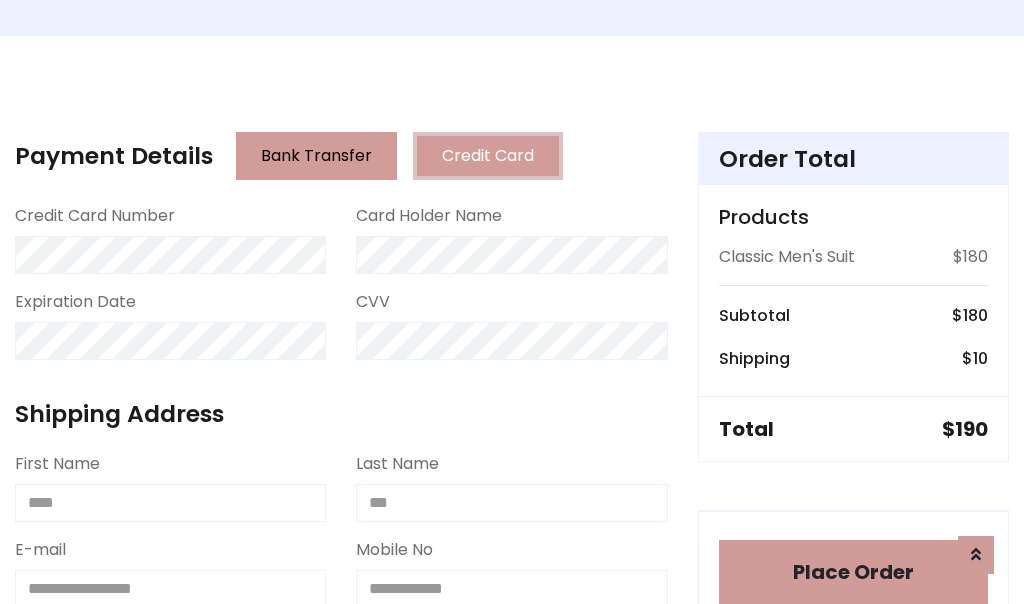 scroll, scrollTop: 1216, scrollLeft: 0, axis: vertical 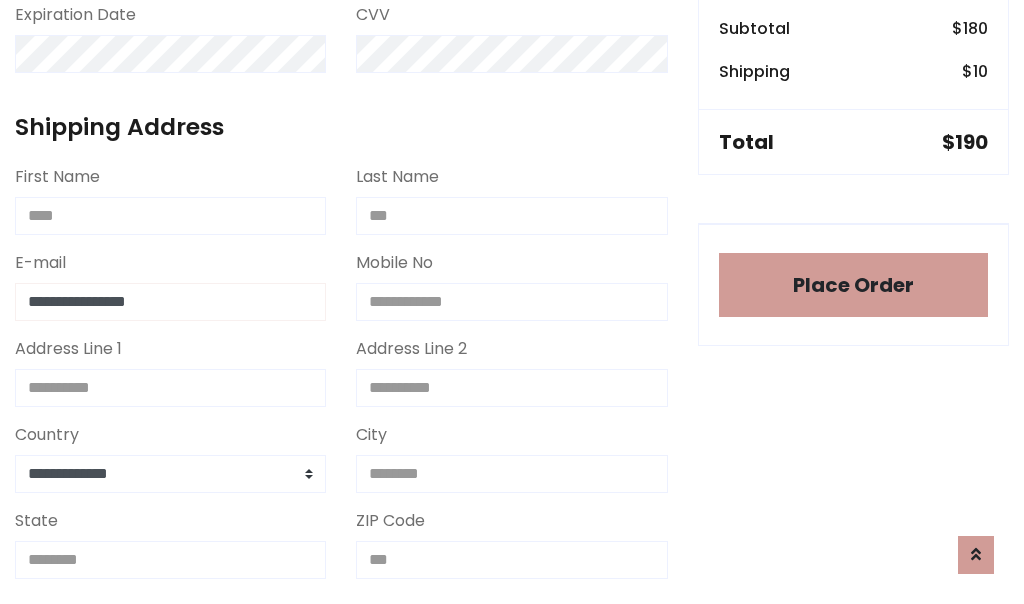 type on "**********" 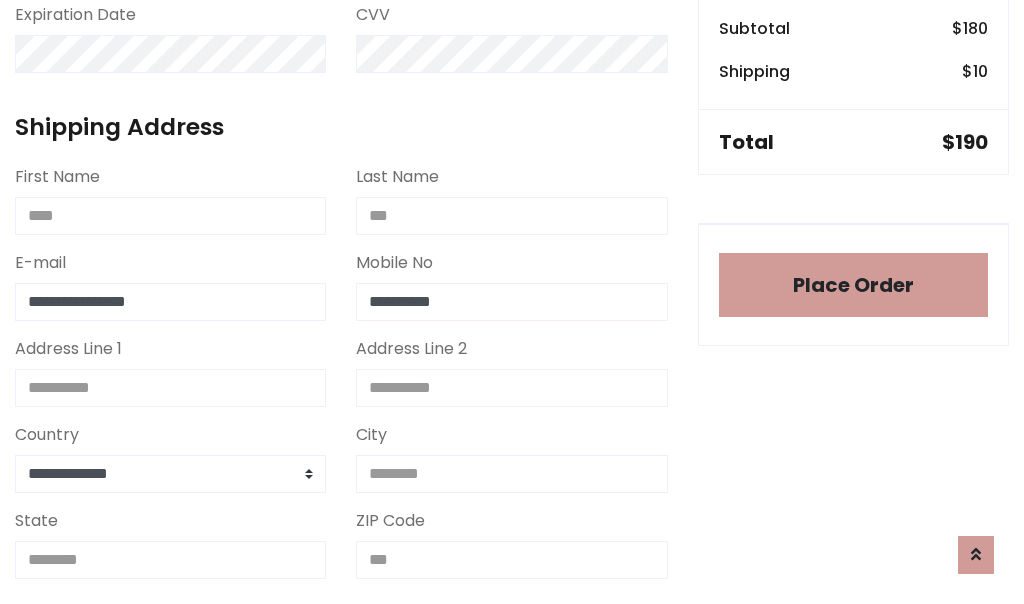 scroll, scrollTop: 573, scrollLeft: 0, axis: vertical 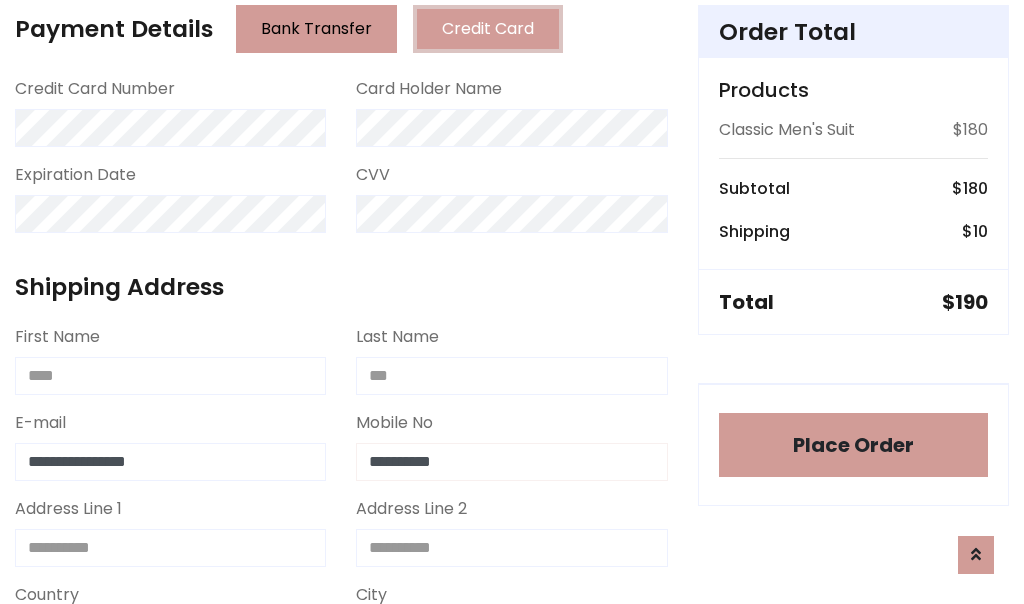 type on "**********" 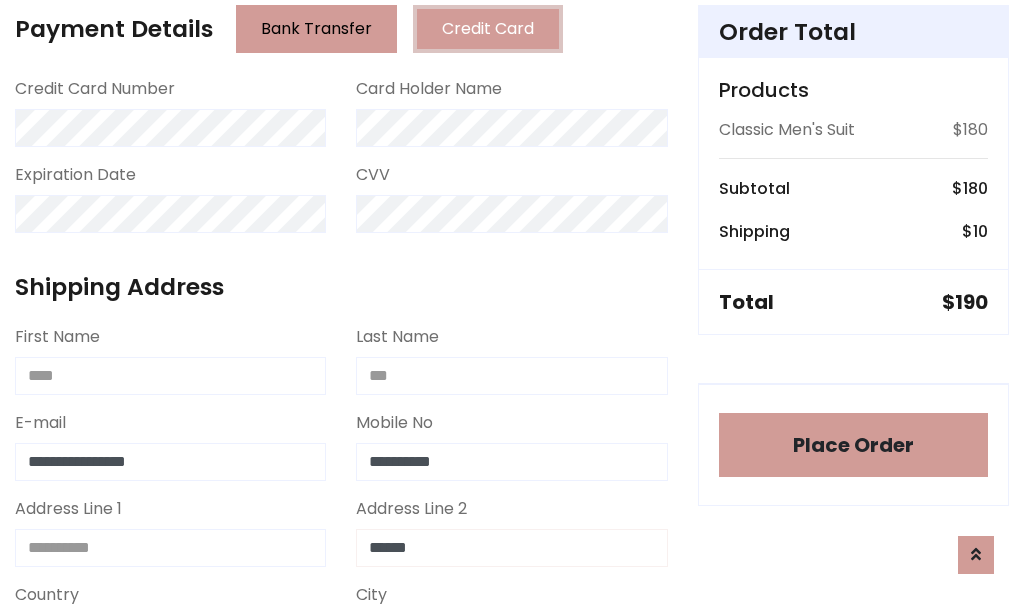 type on "******" 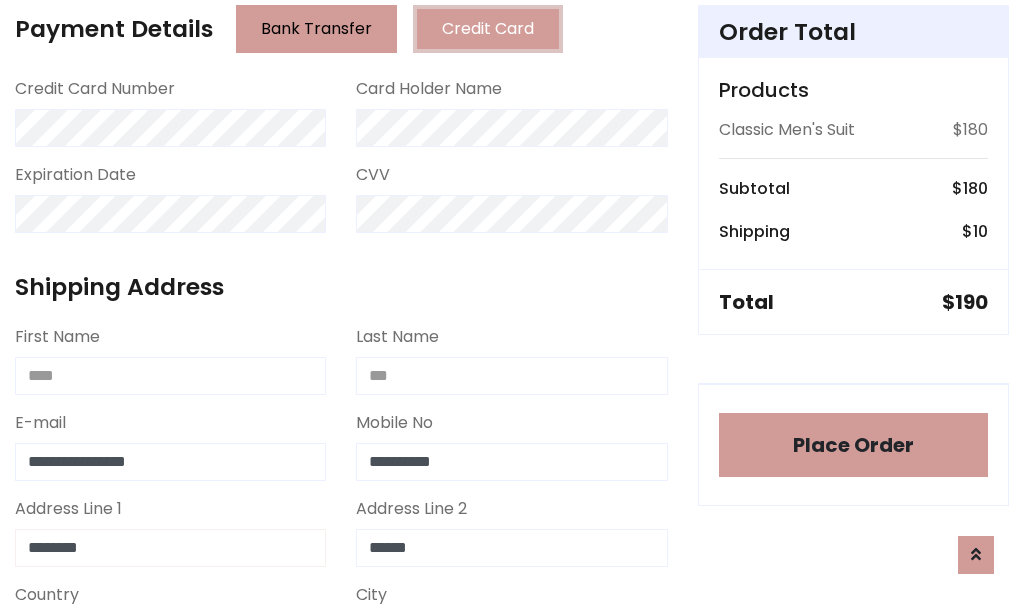 type on "********" 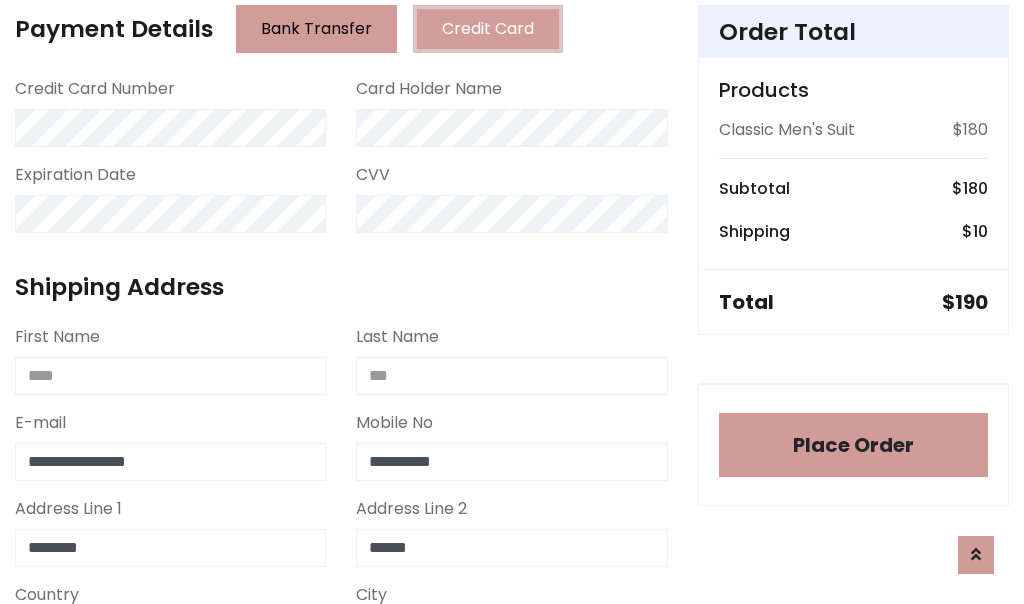 select on "*******" 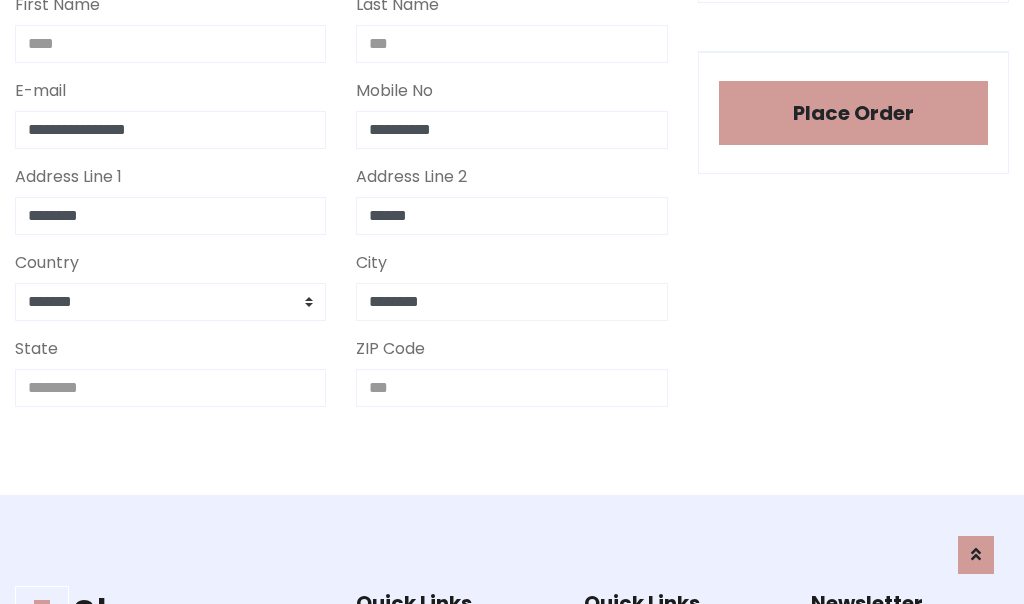 type on "********" 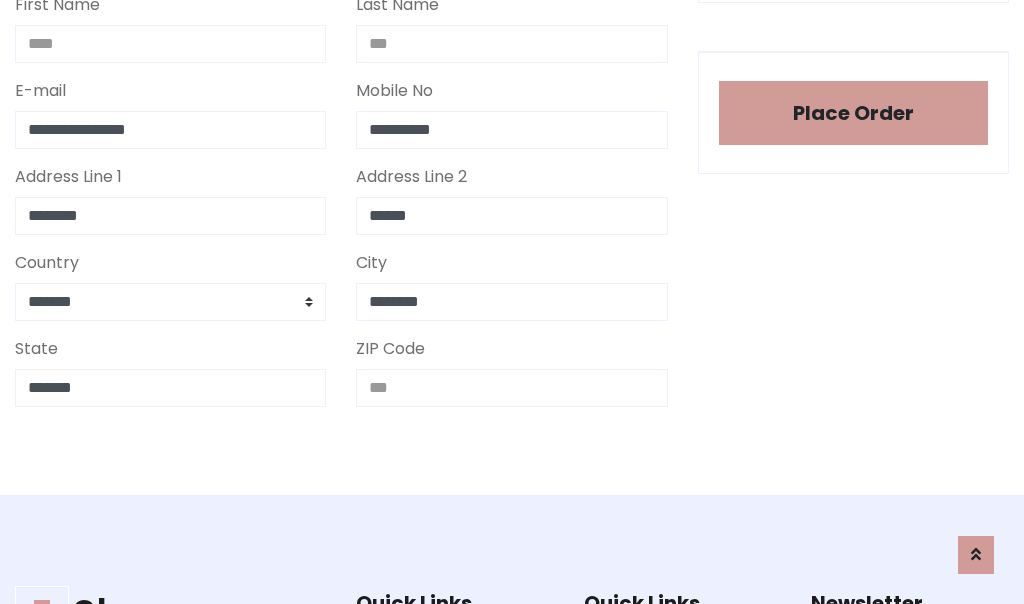 type on "*******" 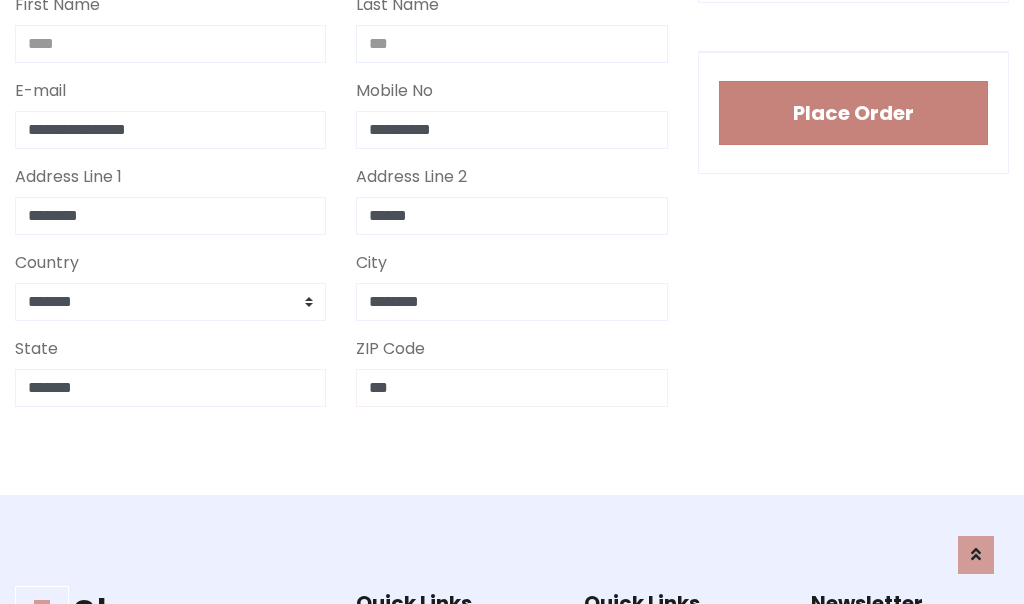 type on "***" 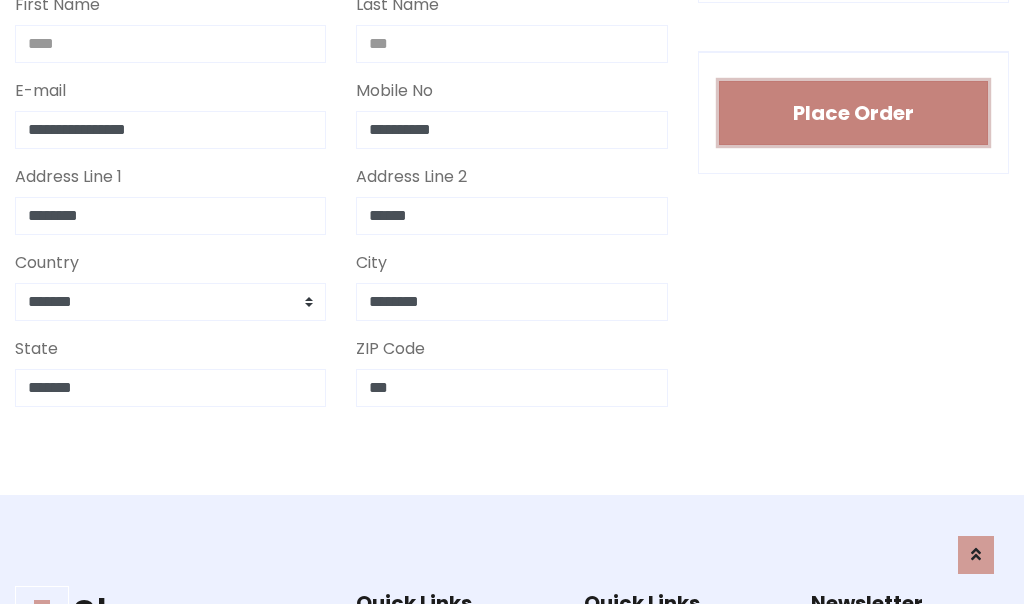 click on "Place Order" at bounding box center [853, 113] 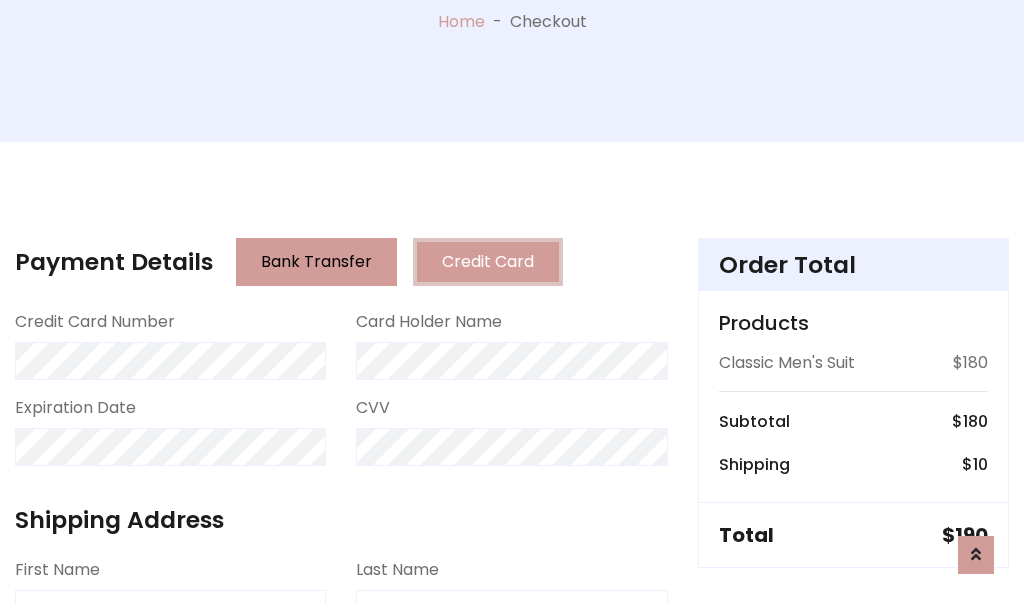 scroll, scrollTop: 0, scrollLeft: 0, axis: both 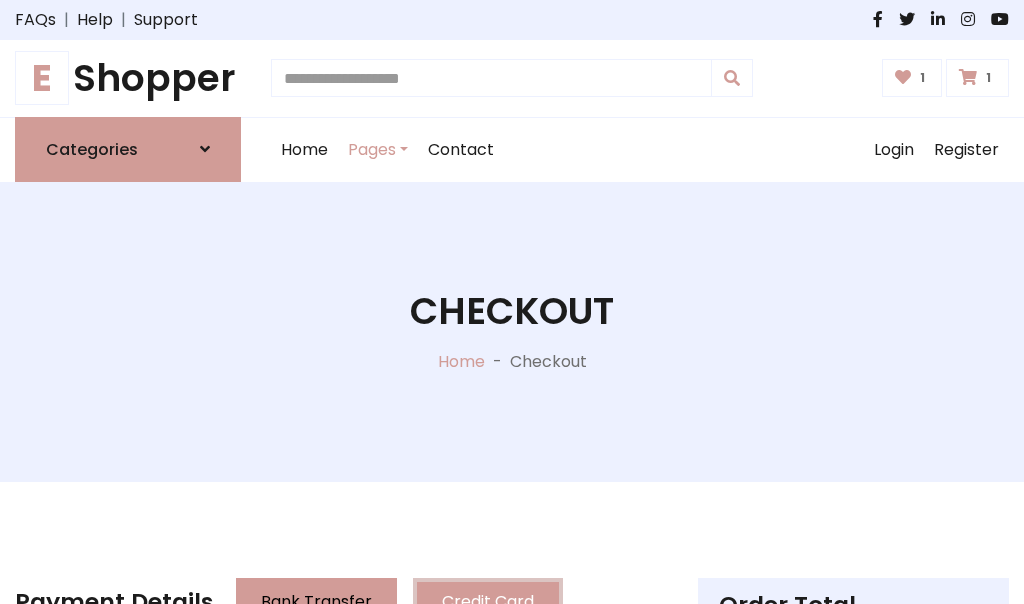click on "E" at bounding box center (42, 78) 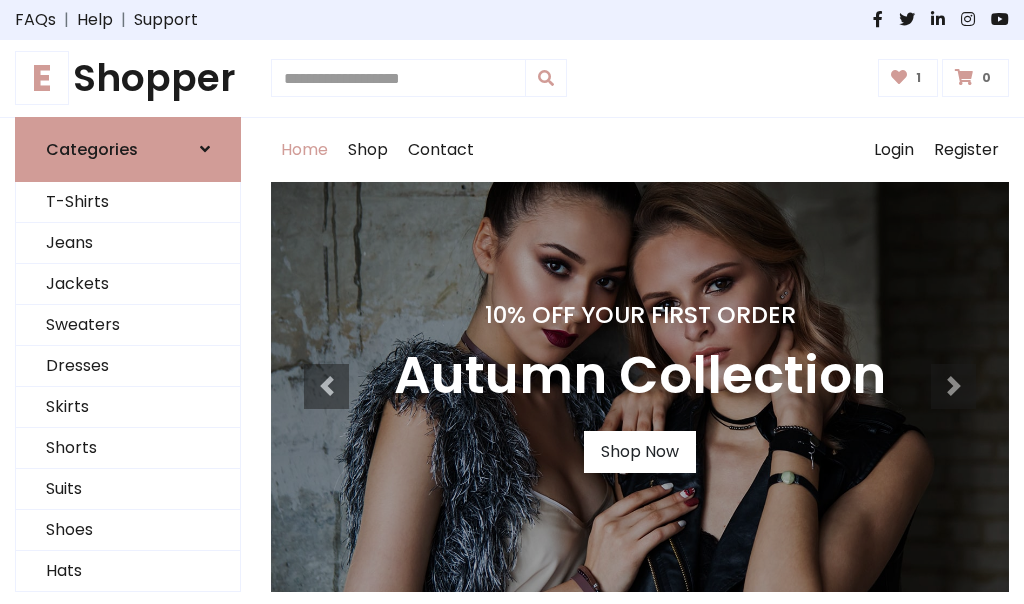 scroll, scrollTop: 0, scrollLeft: 0, axis: both 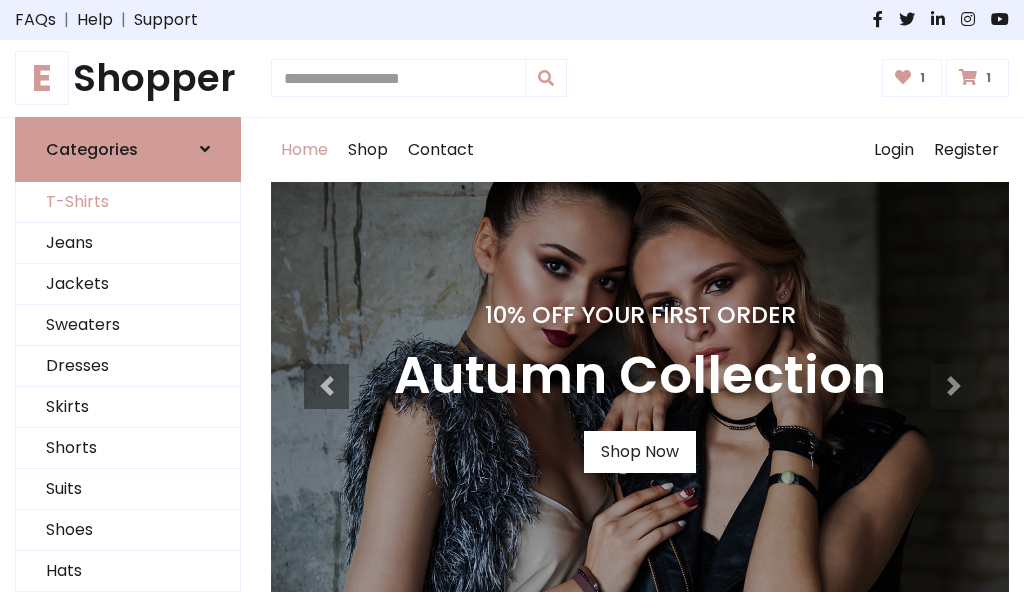 click on "T-Shirts" at bounding box center [128, 202] 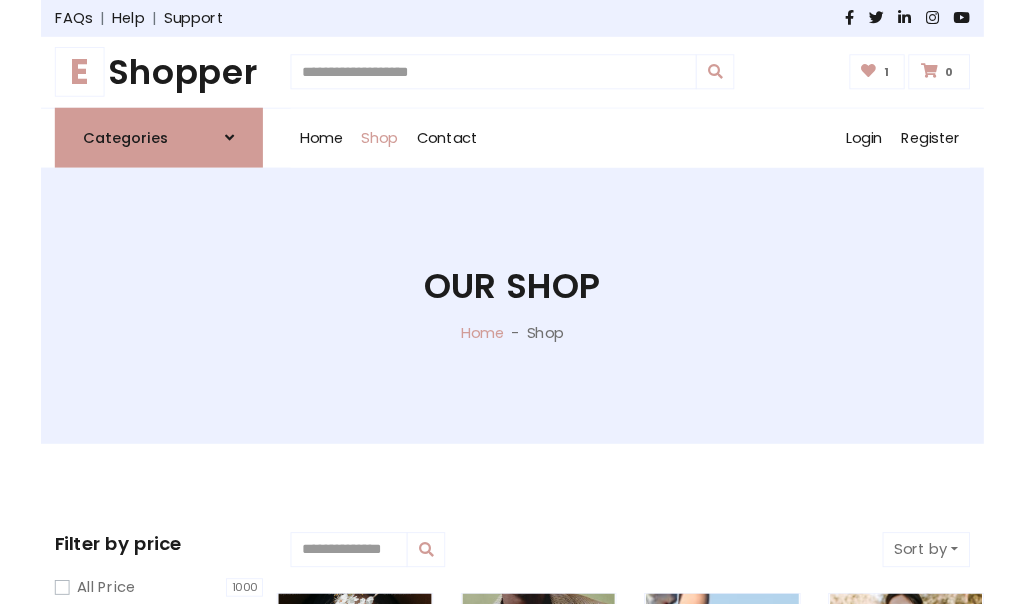 scroll, scrollTop: 0, scrollLeft: 0, axis: both 